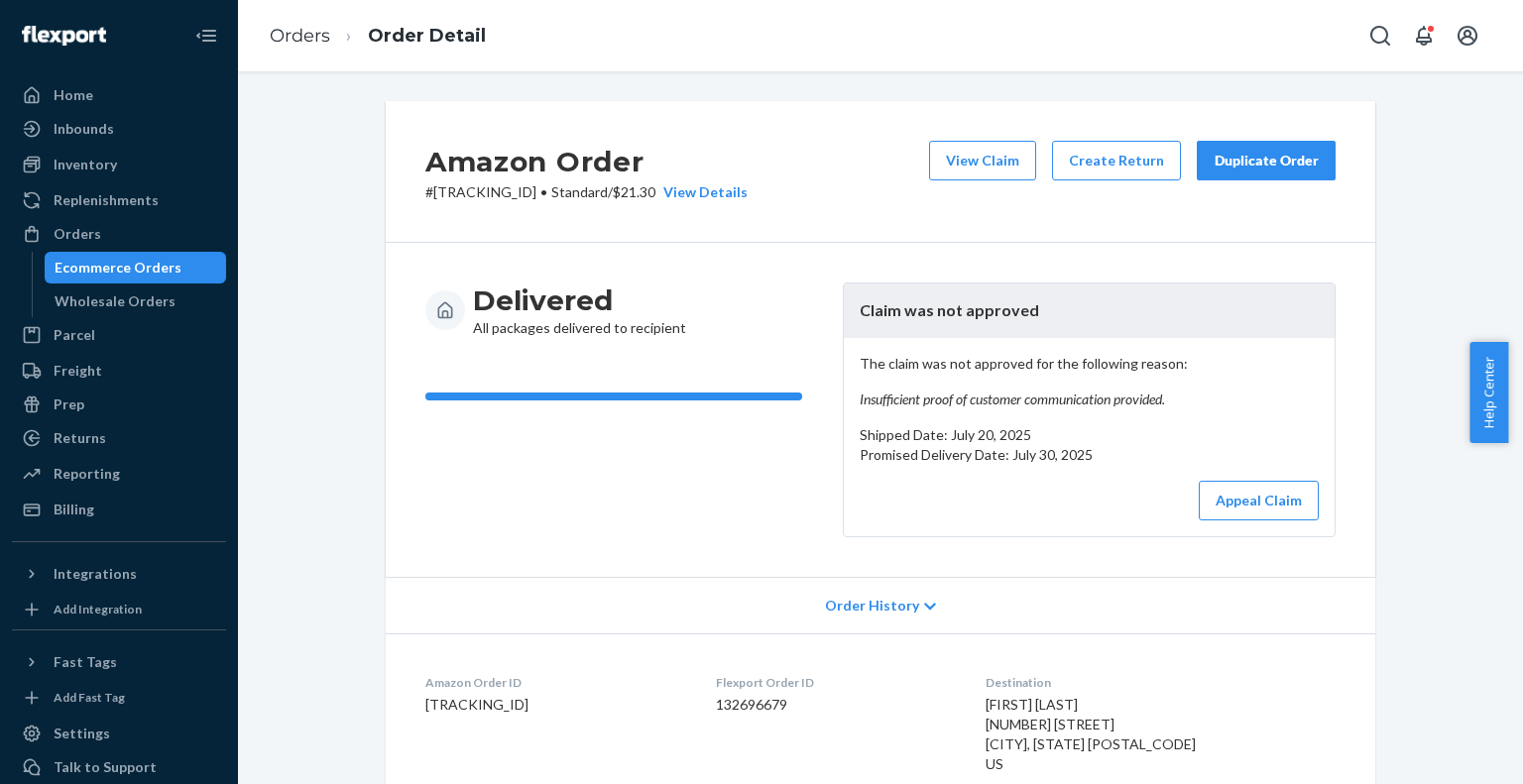 scroll, scrollTop: 0, scrollLeft: 0, axis: both 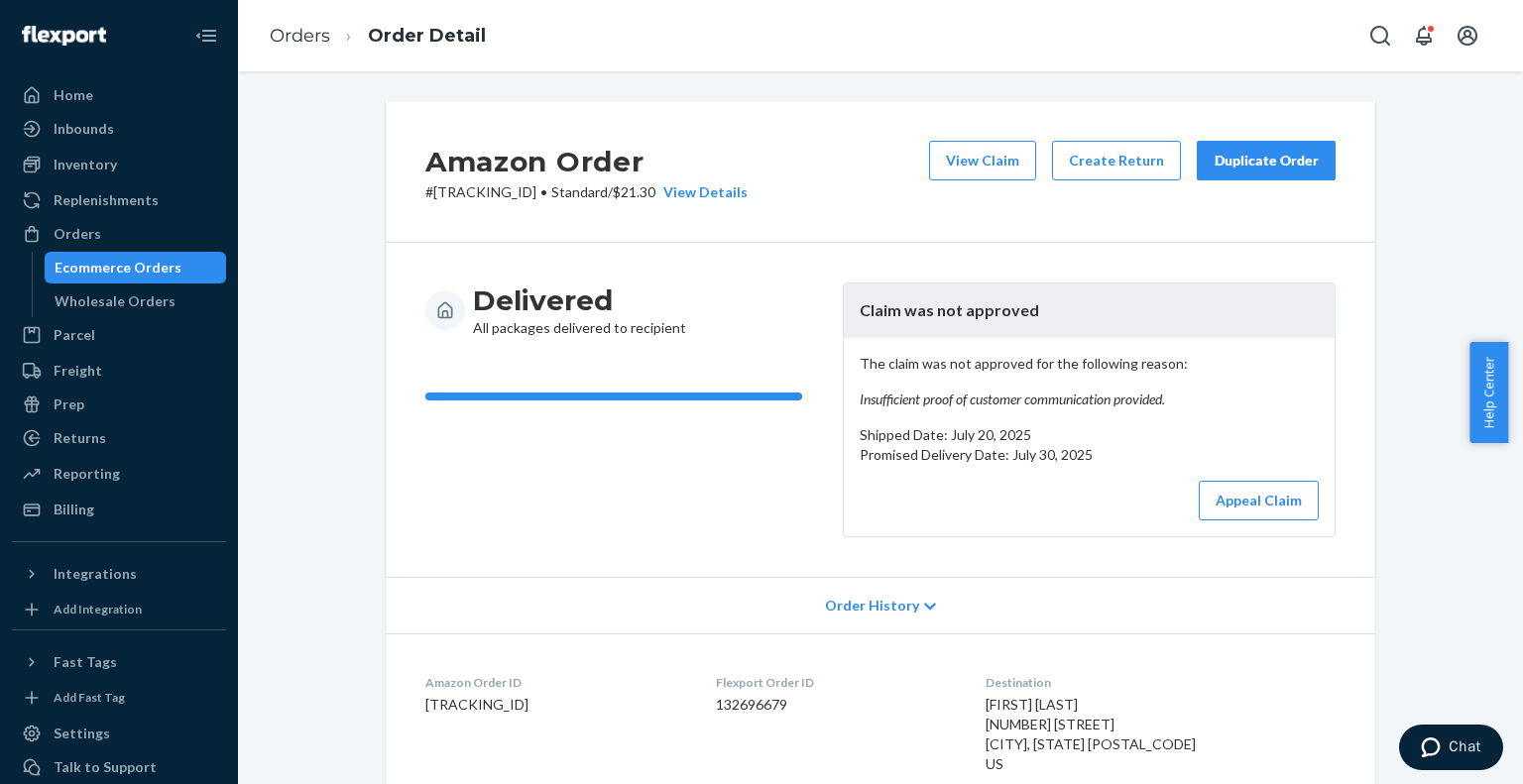 click on "Ecommerce Orders" at bounding box center [118, 268] 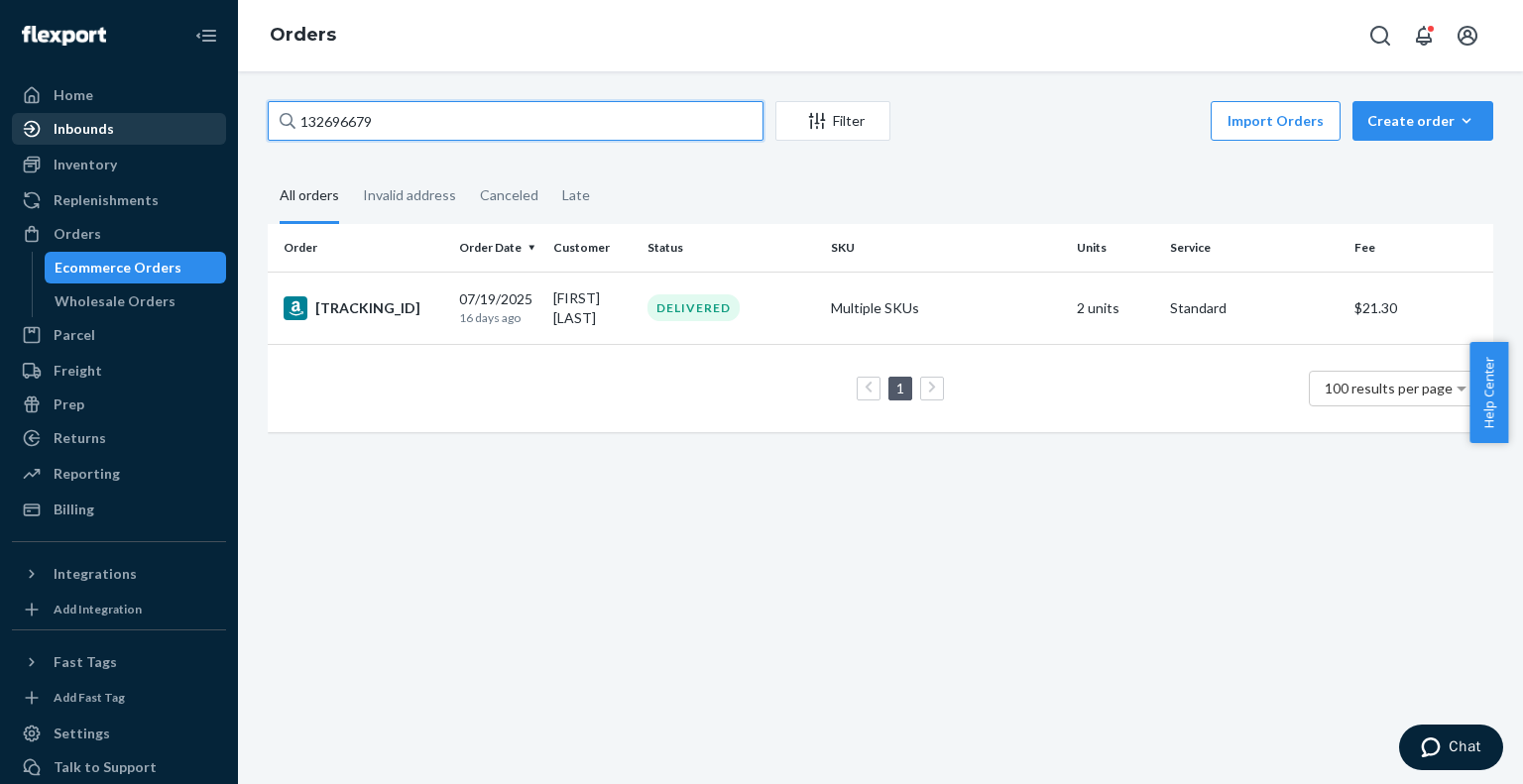 drag, startPoint x: 390, startPoint y: 126, endPoint x: 146, endPoint y: 124, distance: 244.0082 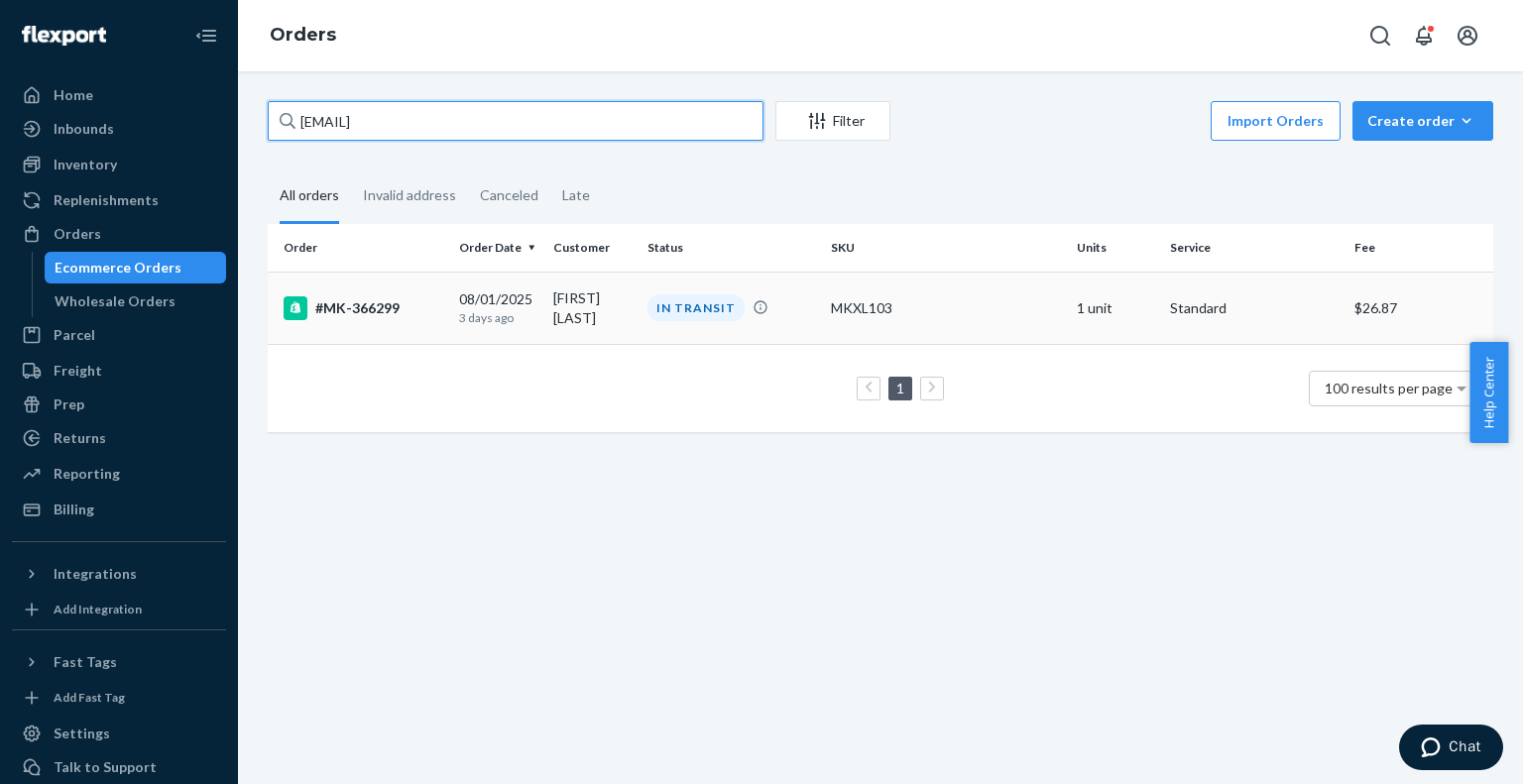 type on "[EMAIL]" 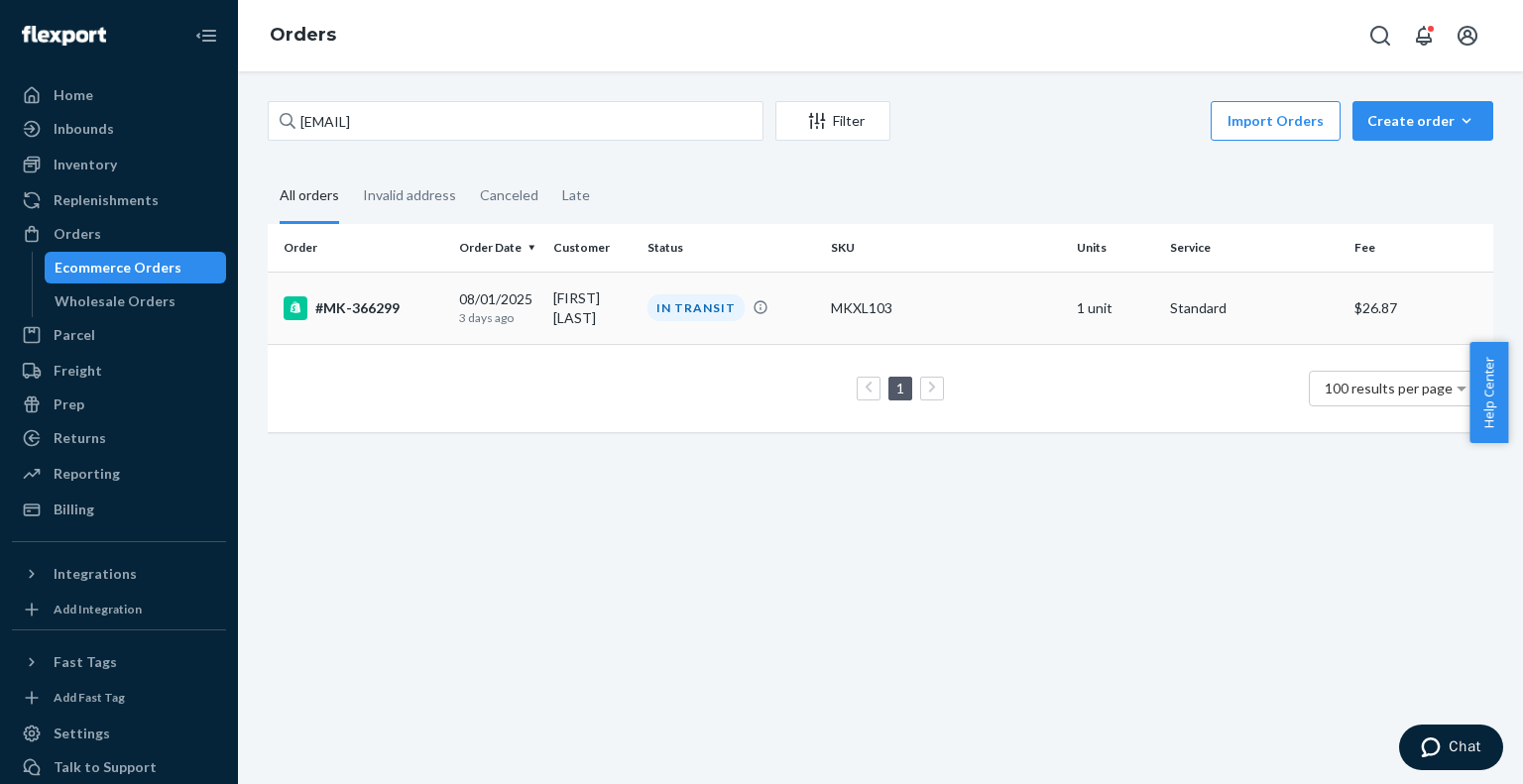 click on "#MK-366299" at bounding box center (363, 308) 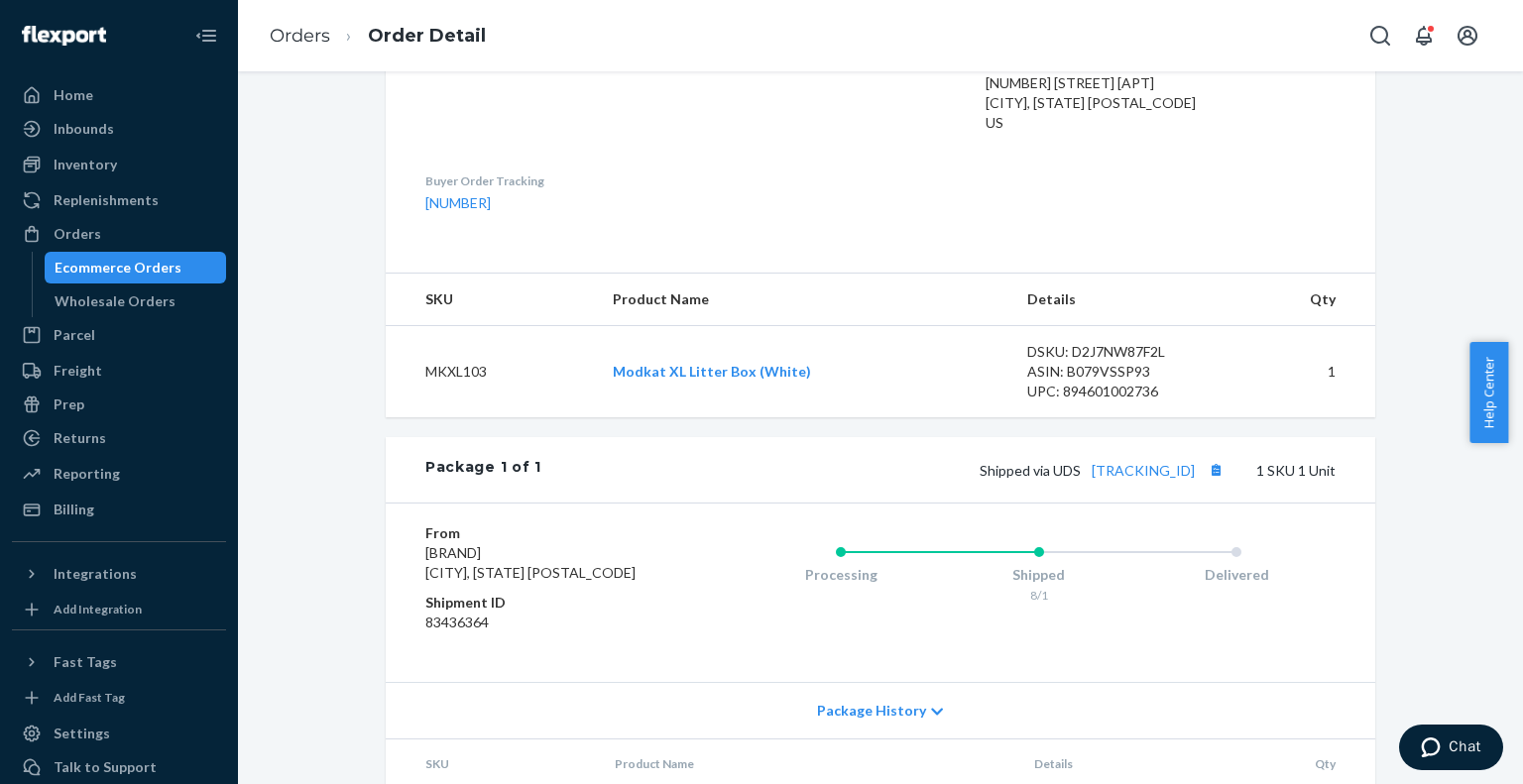 scroll, scrollTop: 680, scrollLeft: 0, axis: vertical 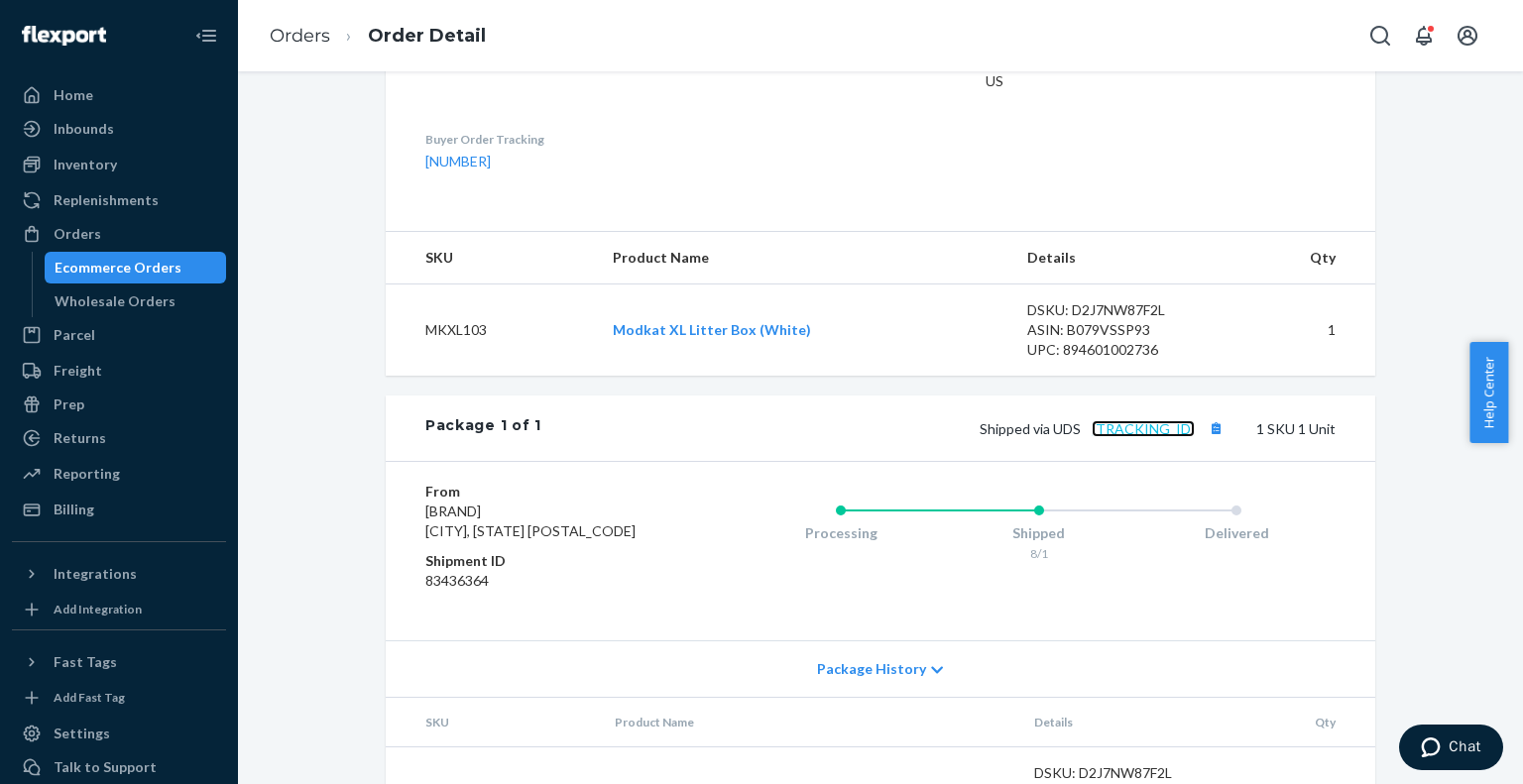 click on "[TRACKING_ID]" at bounding box center [1143, 428] 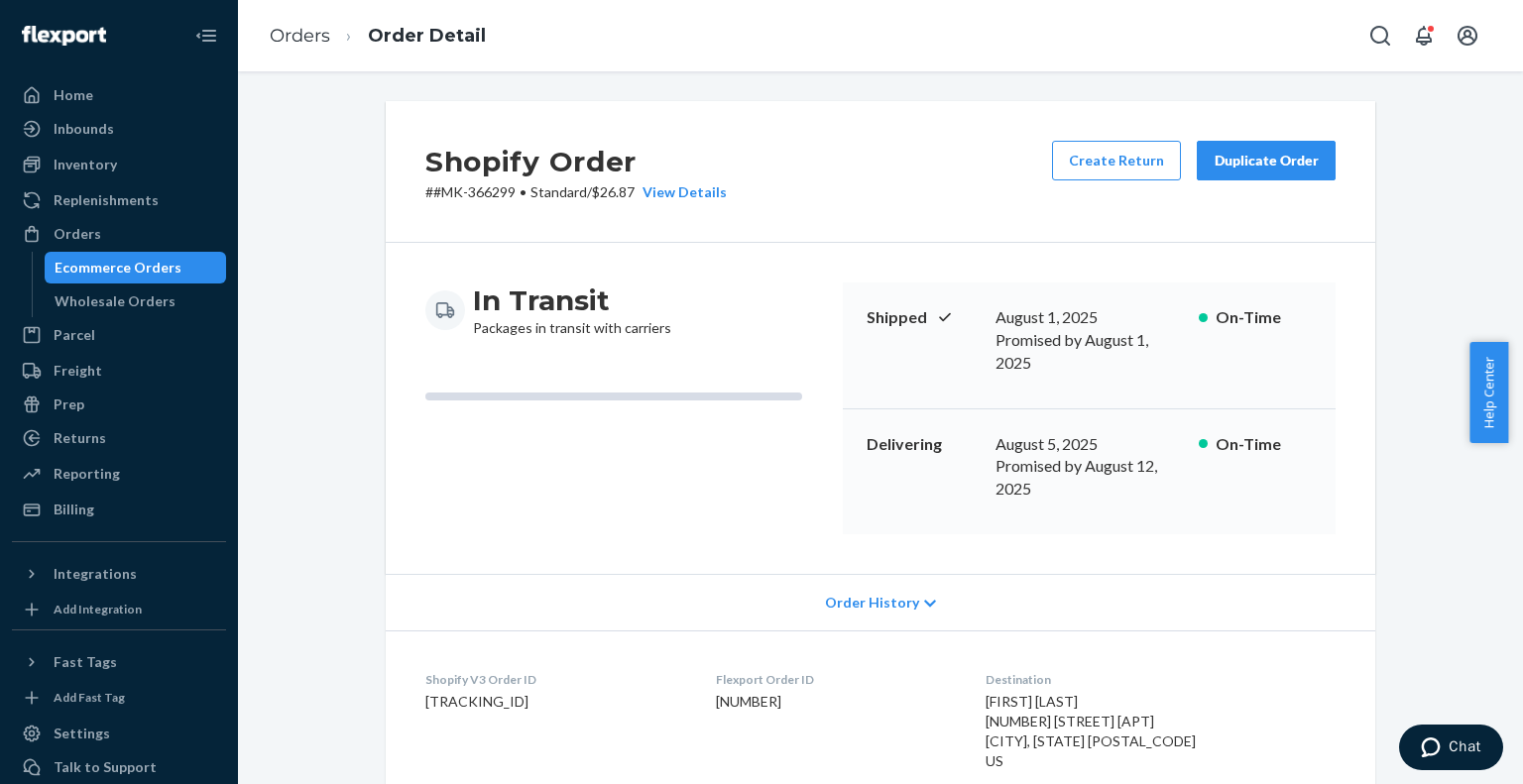 scroll, scrollTop: 0, scrollLeft: 0, axis: both 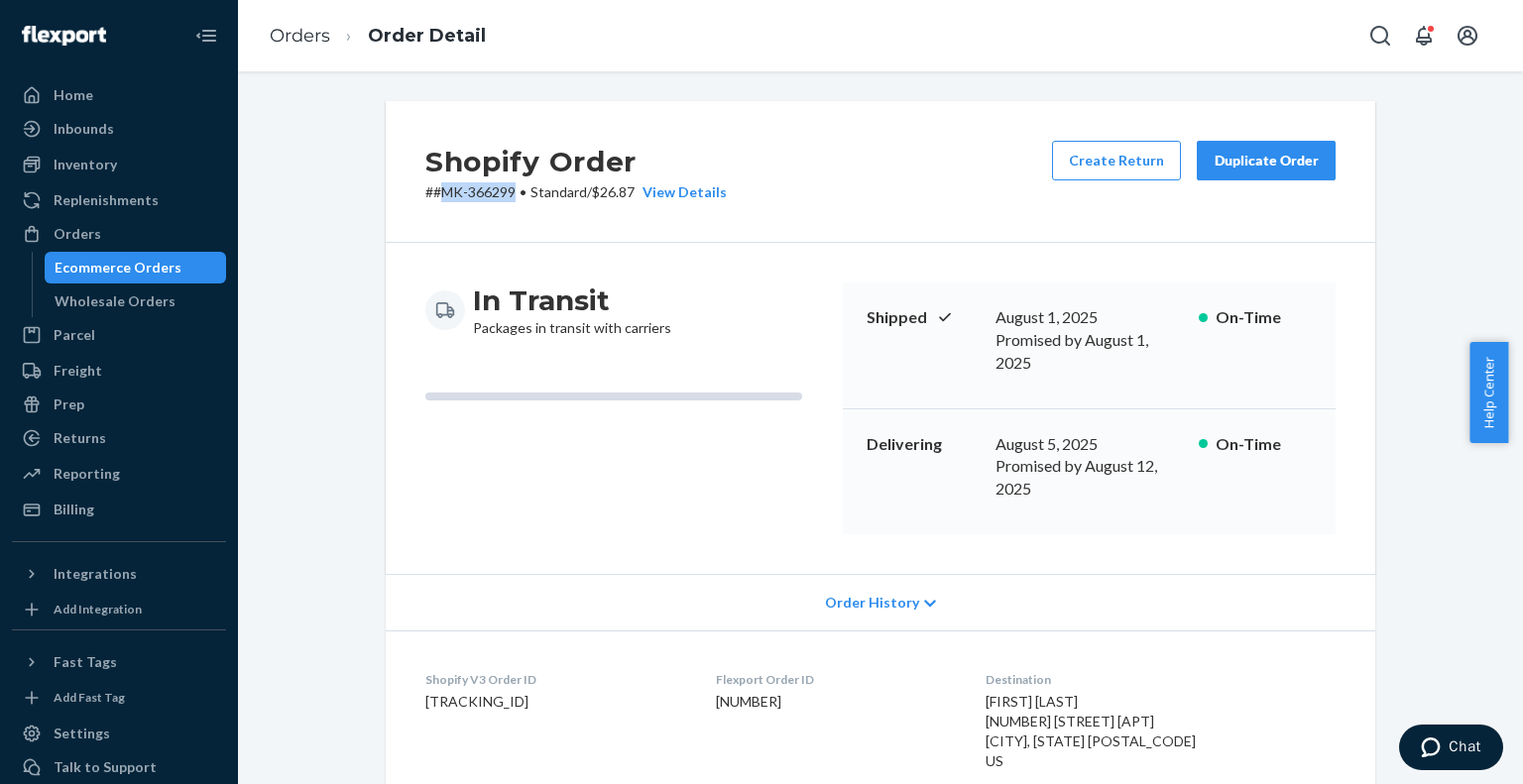 drag, startPoint x: 510, startPoint y: 189, endPoint x: 433, endPoint y: 197, distance: 77.41447 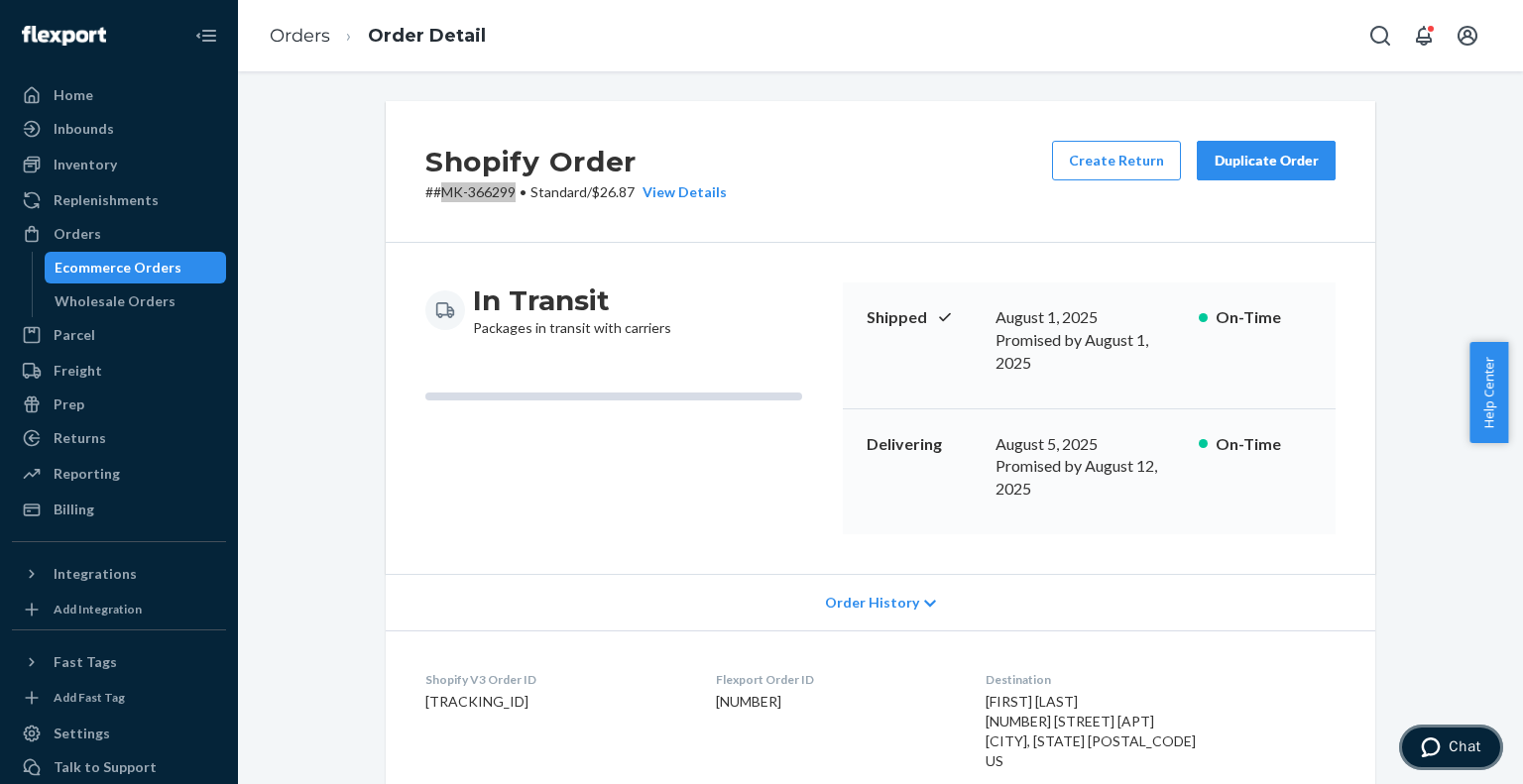 click on "Chat" at bounding box center (1451, 747) 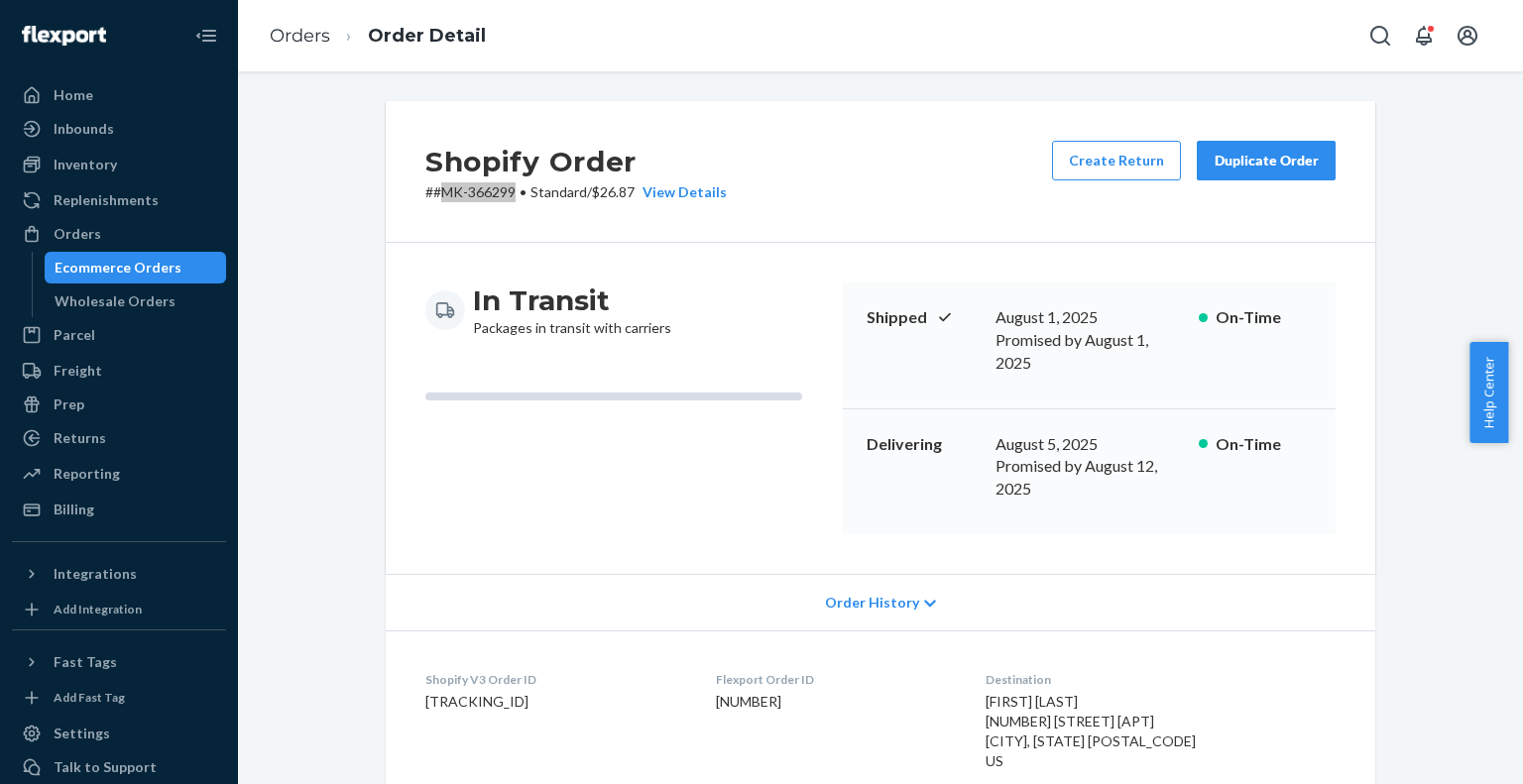 scroll, scrollTop: 0, scrollLeft: 0, axis: both 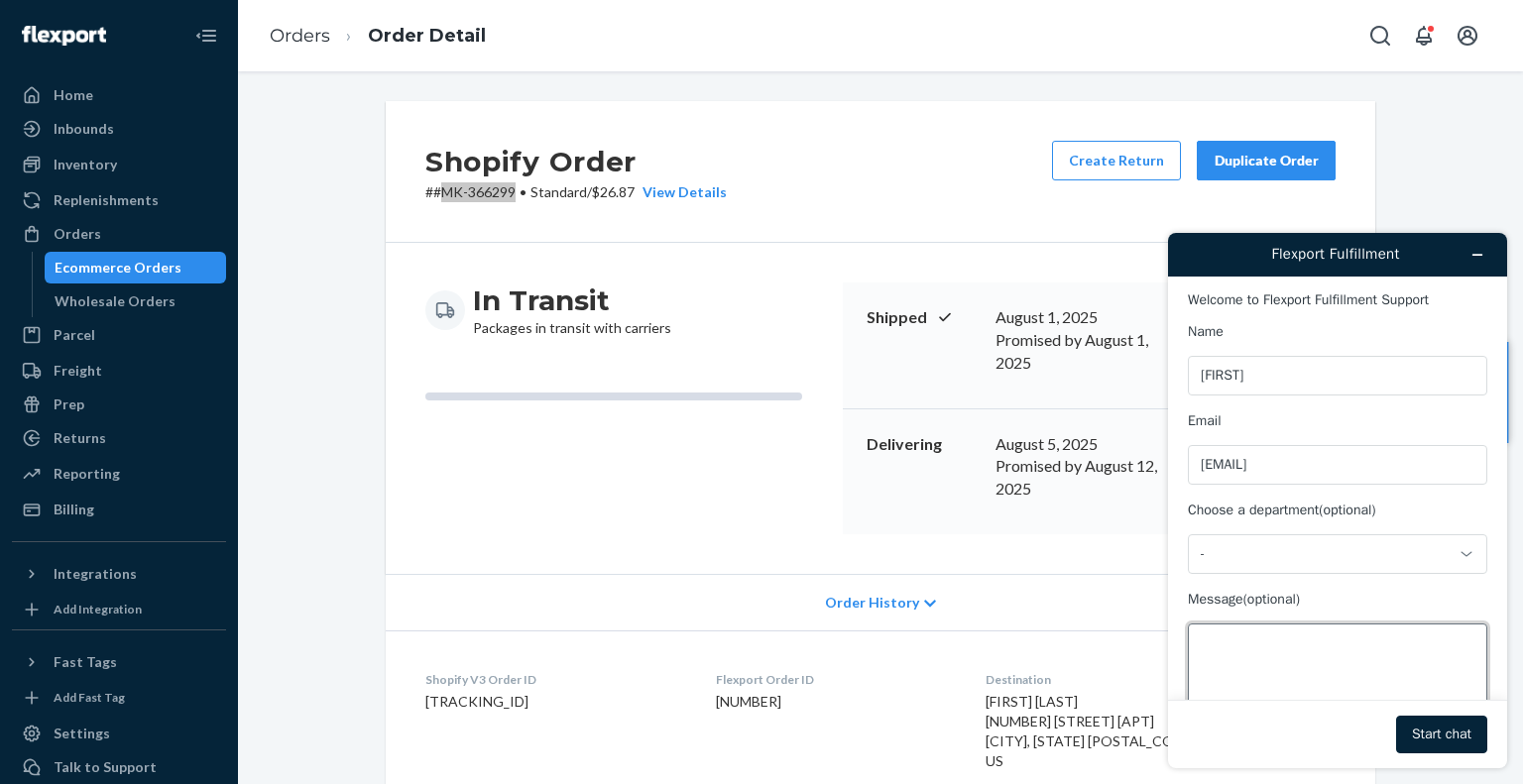 click on "Message  (optional)" at bounding box center (1338, 679) 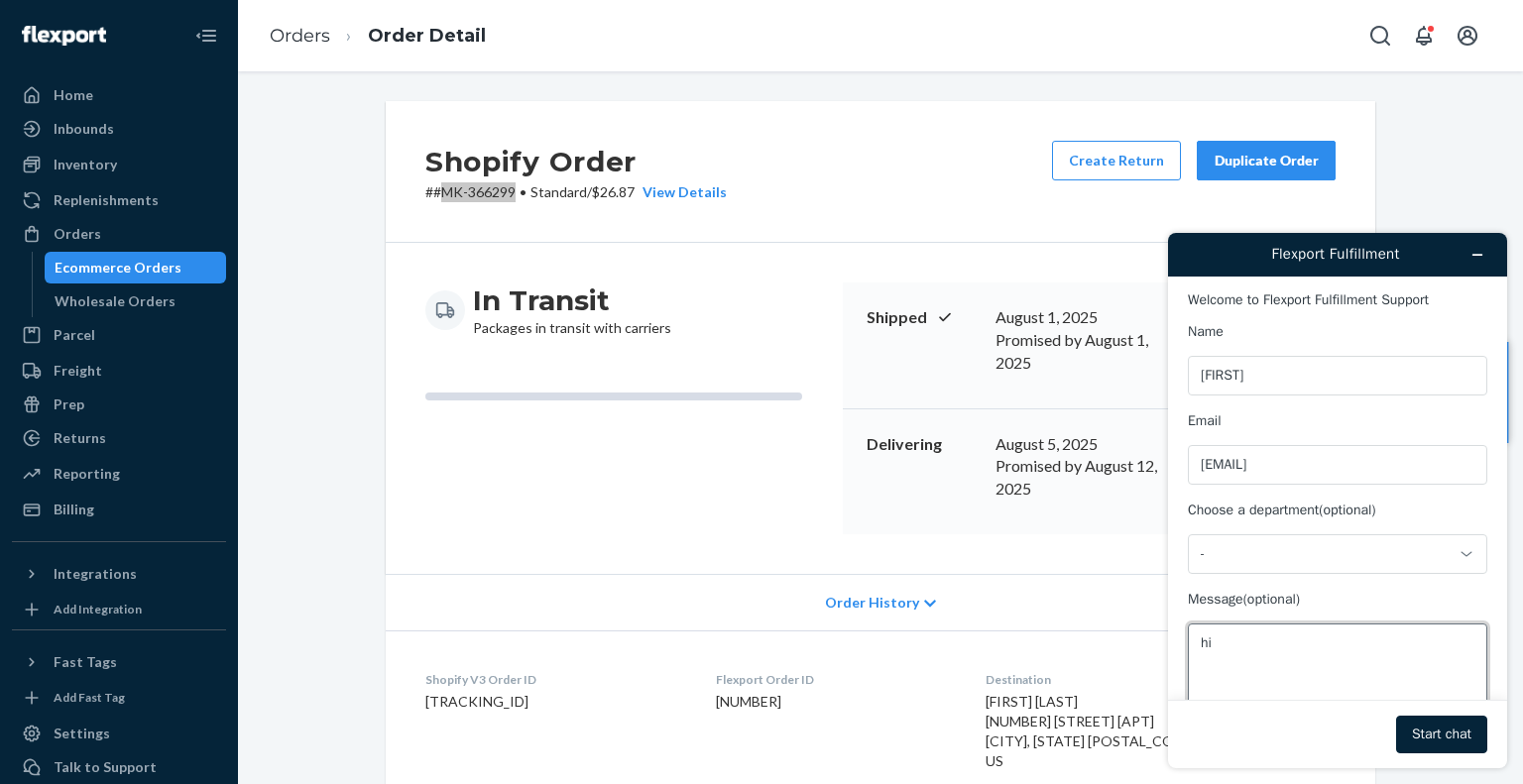 type on "h" 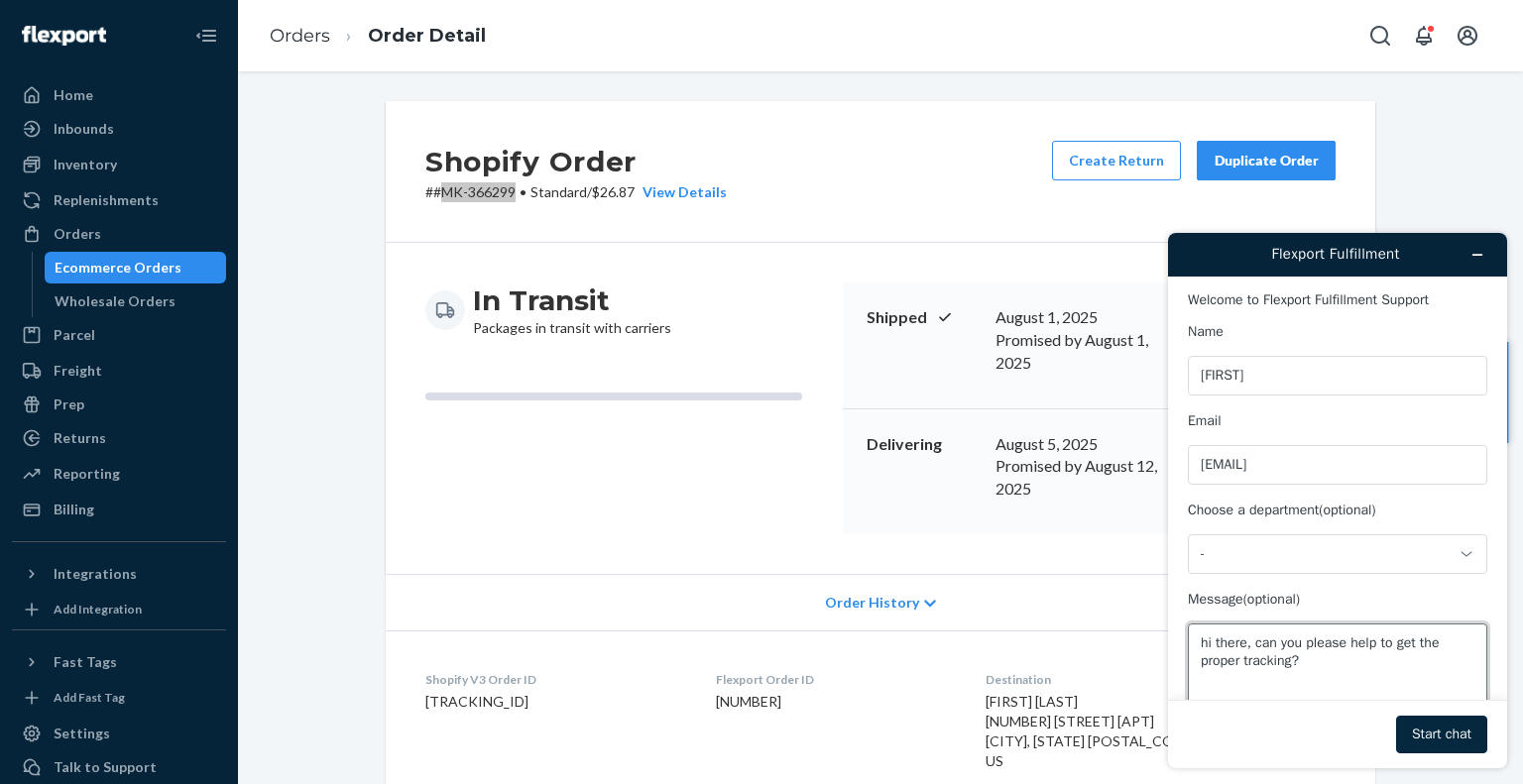 type on "hi there, can you please help to get the proper tracking?" 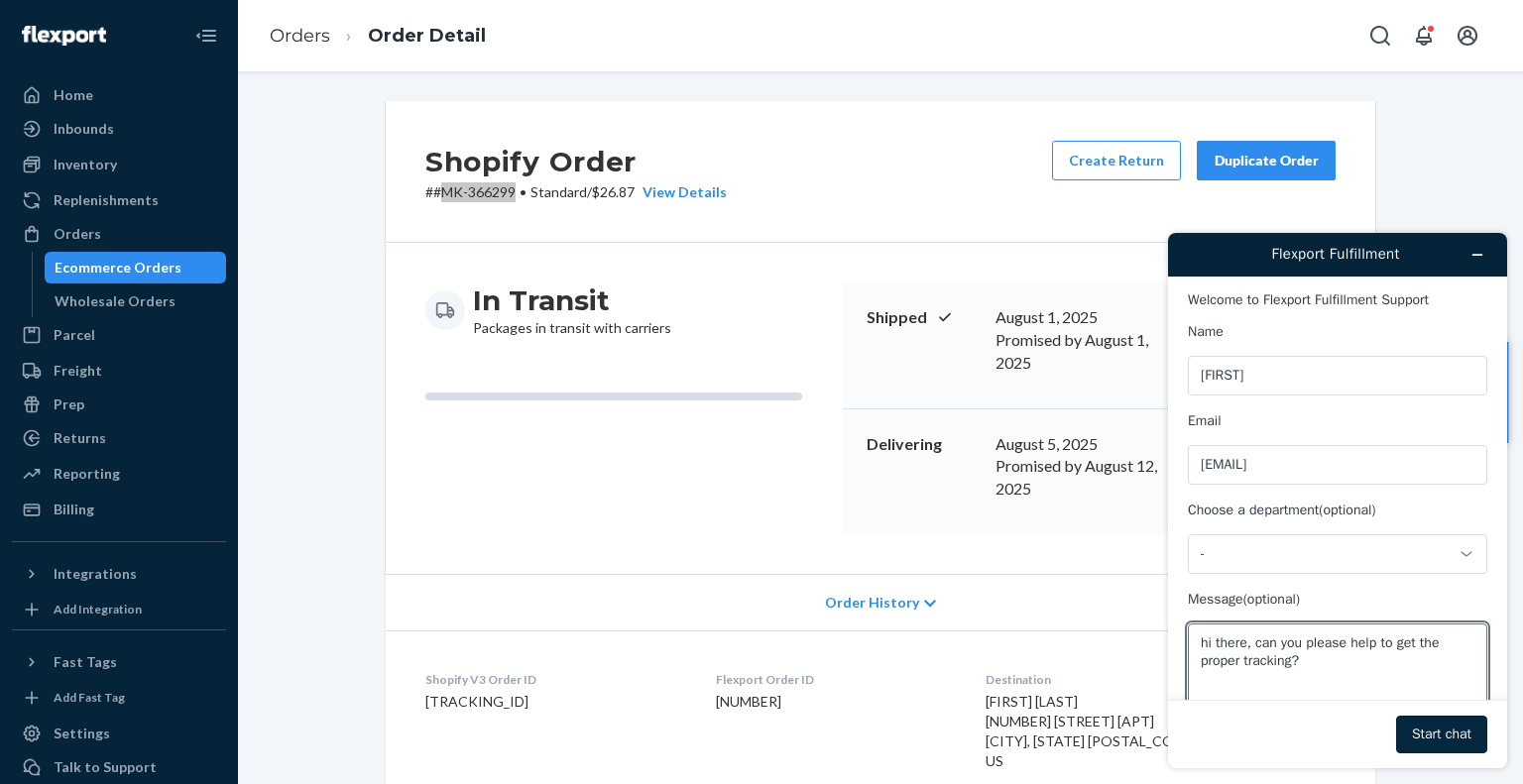 click on "Start chat" at bounding box center (1442, 734) 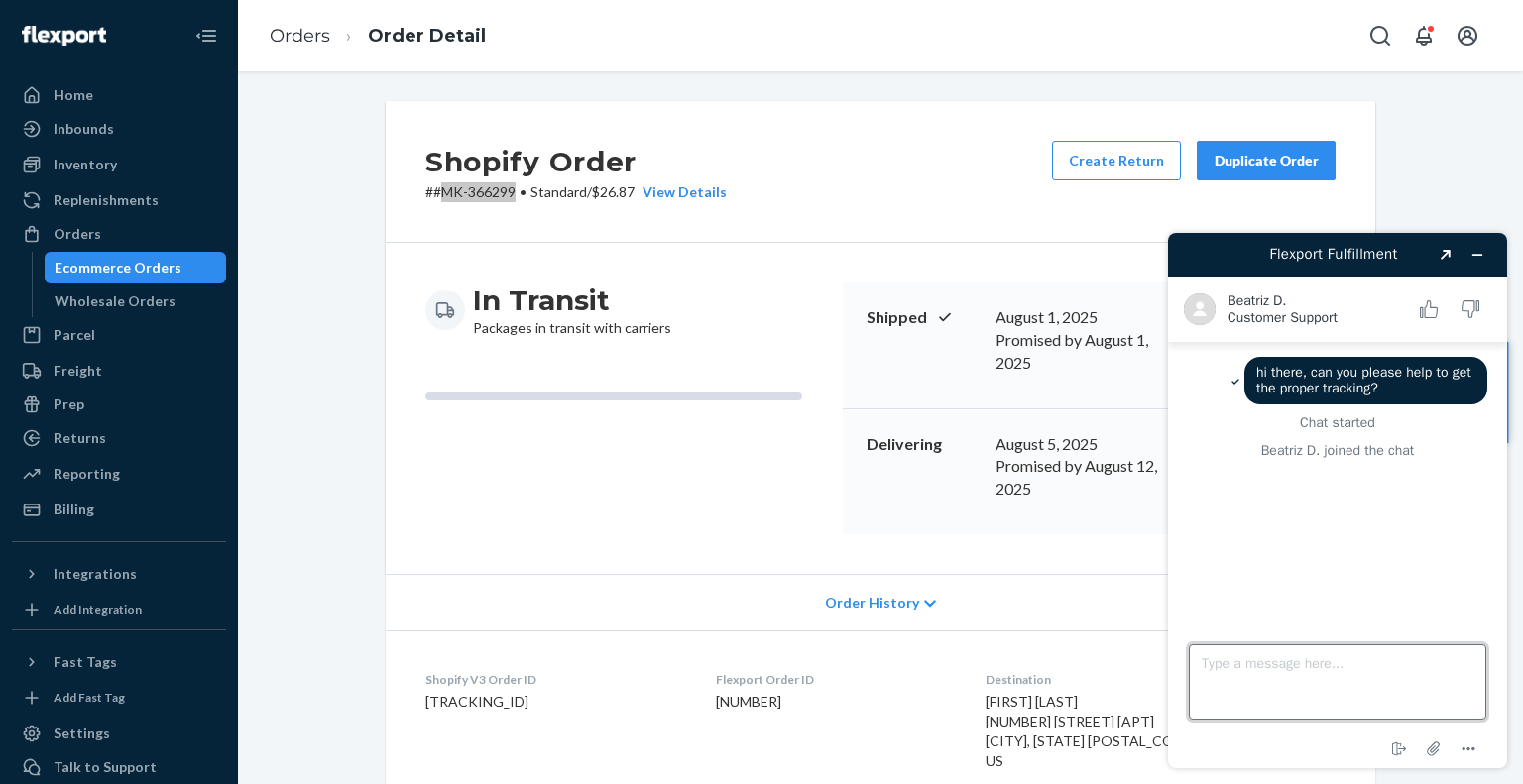 click on "Type a message here..." at bounding box center [1338, 682] 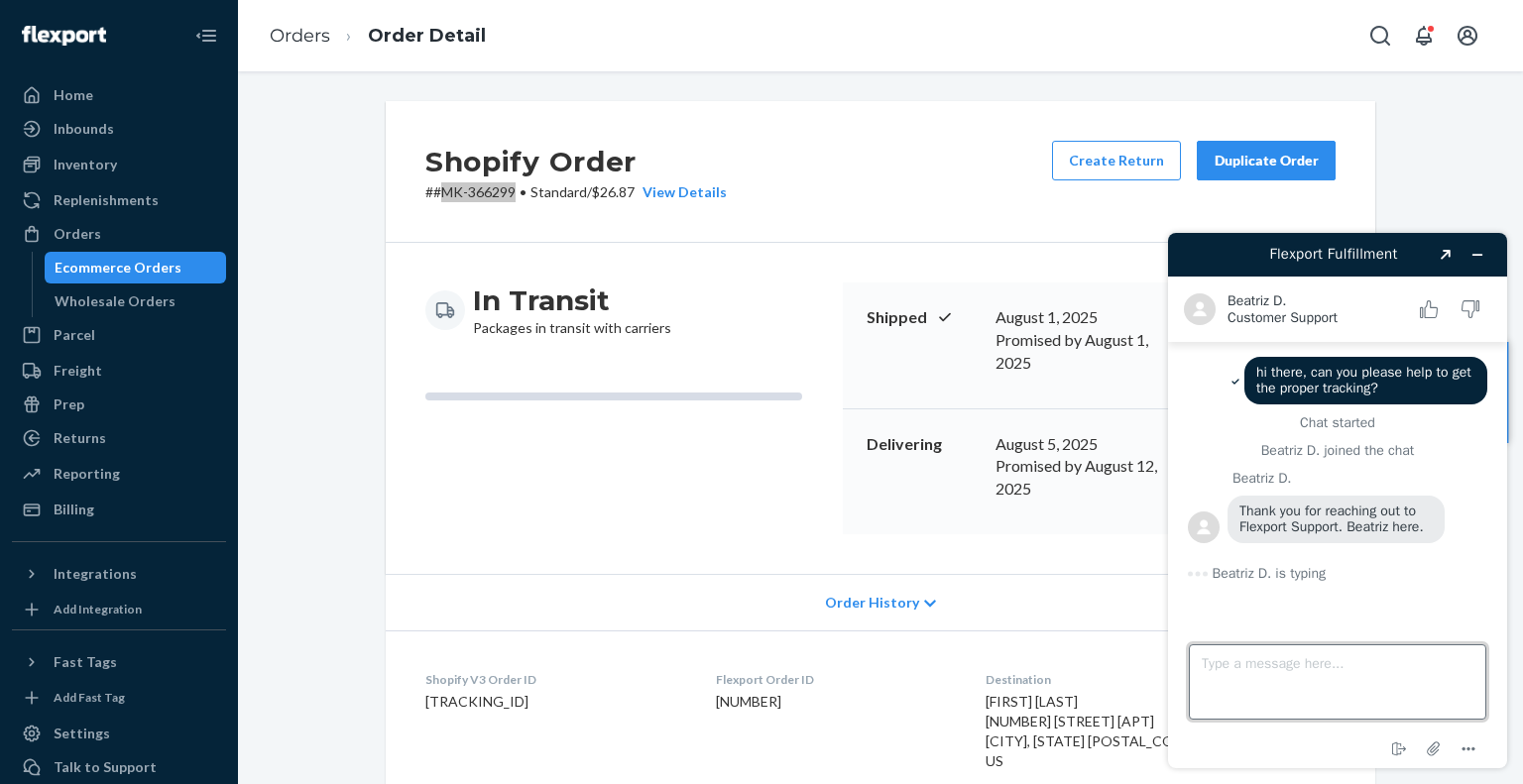 click on "Type a message here..." at bounding box center [1338, 682] 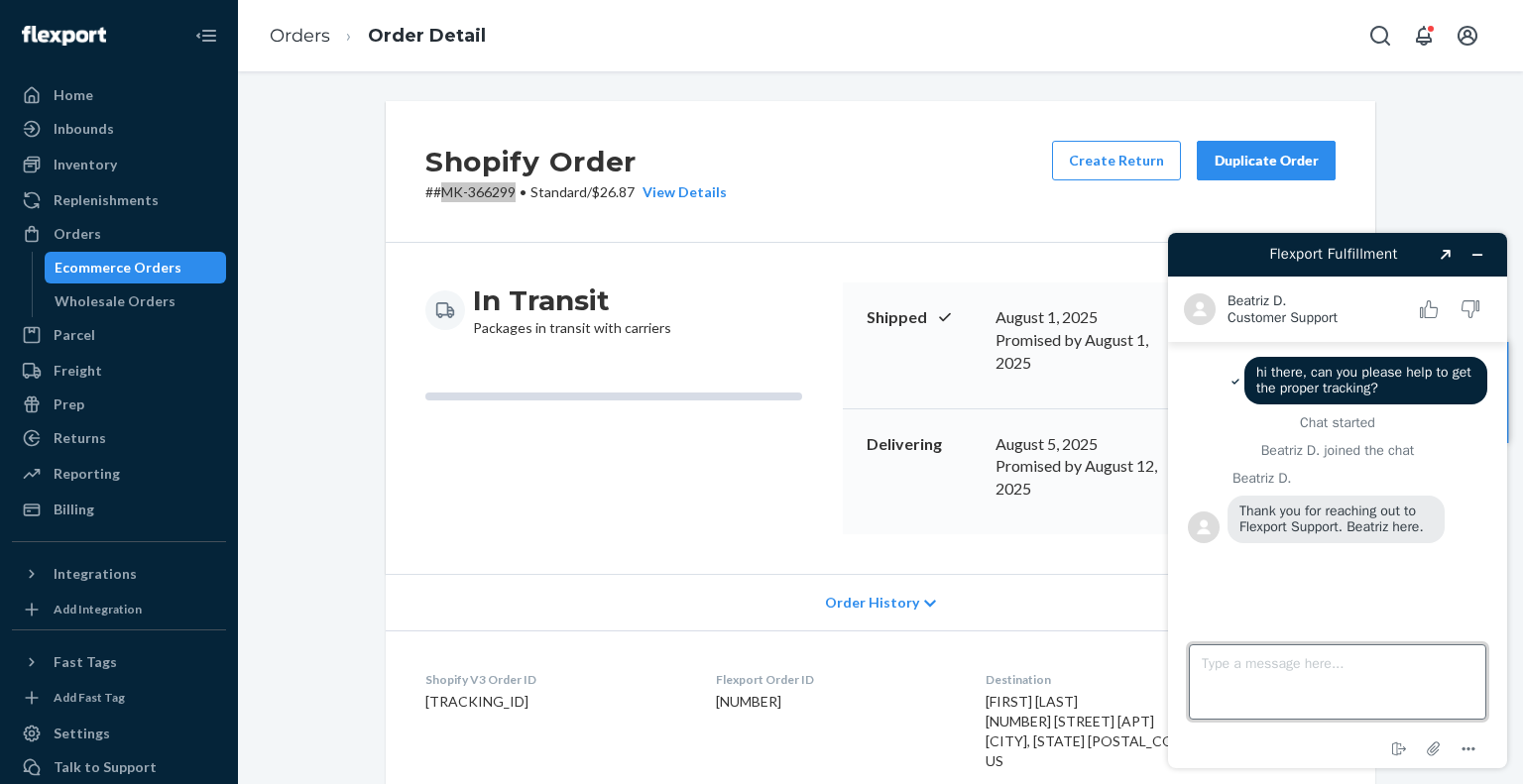 scroll, scrollTop: 0, scrollLeft: 0, axis: both 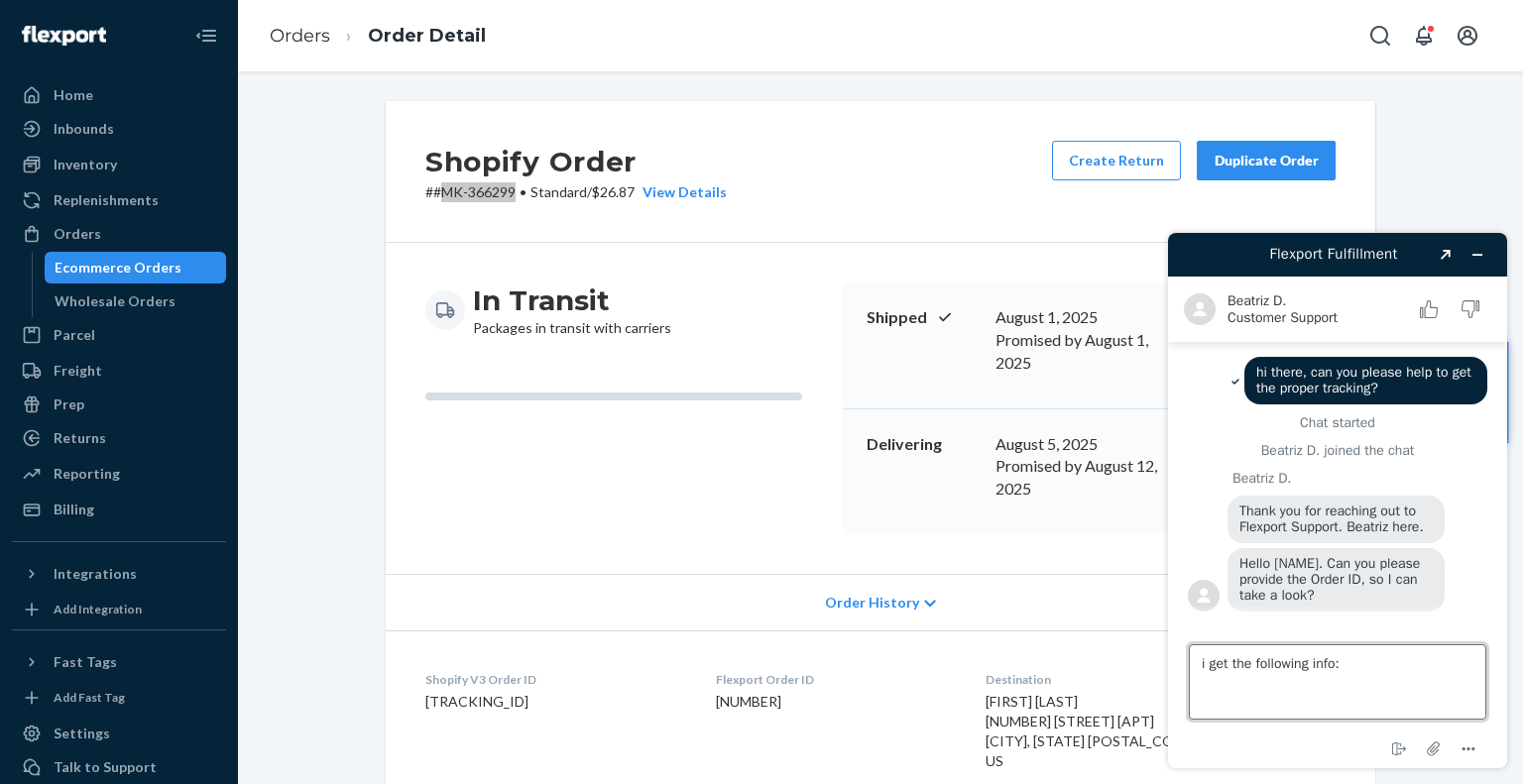 paste on "Barcode EZ17540541187656 Not Found" 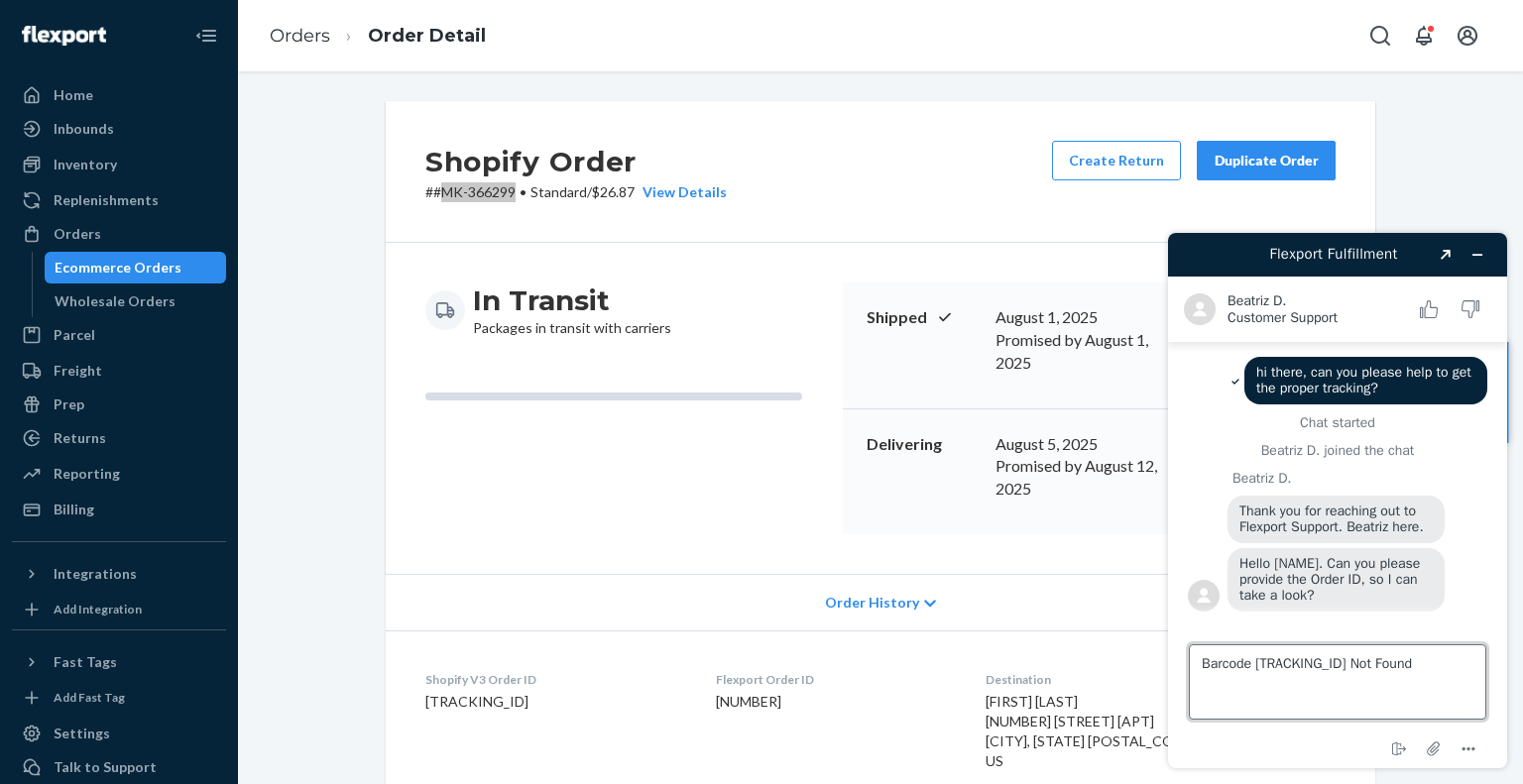 type on "i get the following info: Barcode [BARCODE_ID] Not Found" 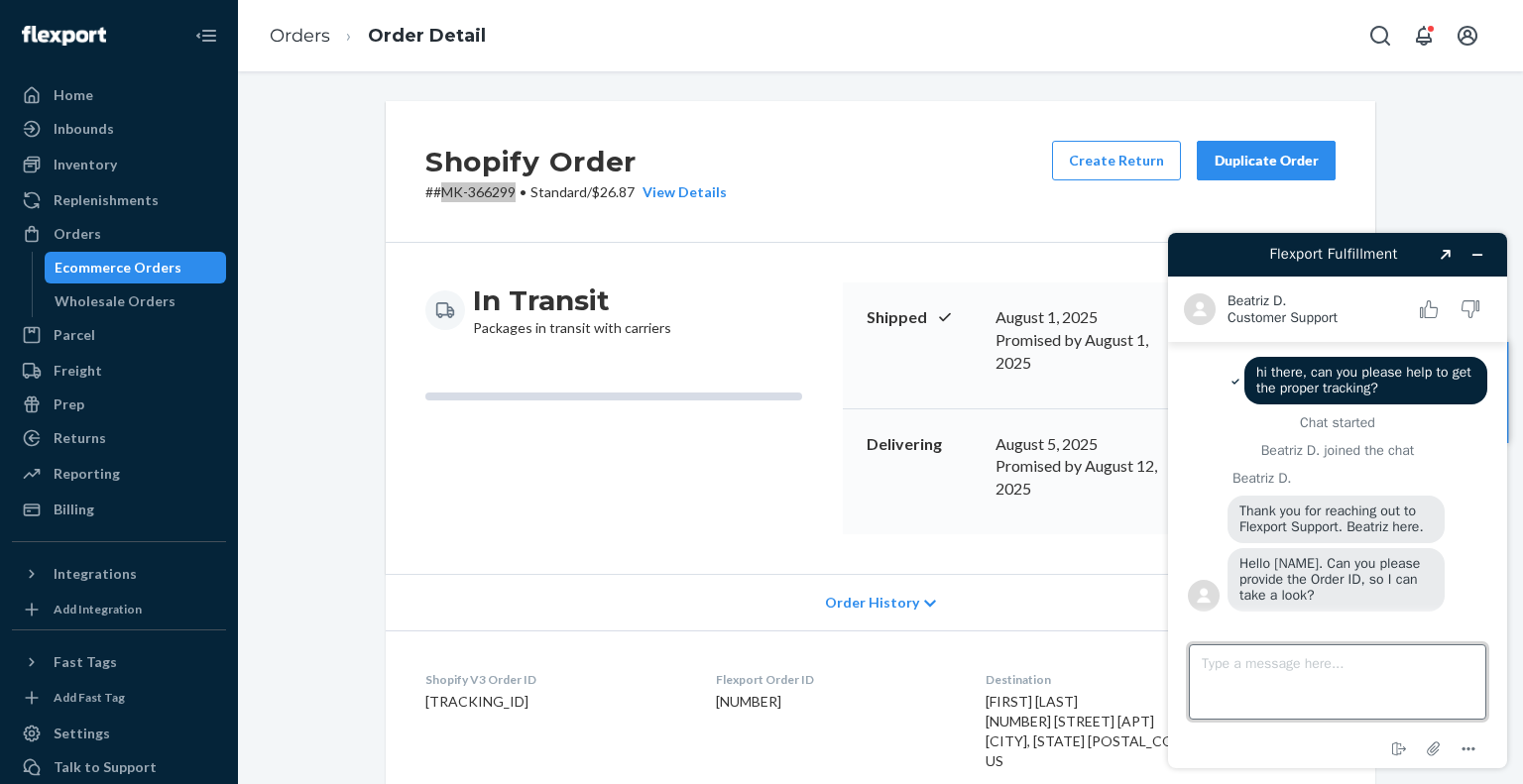 scroll, scrollTop: 57, scrollLeft: 0, axis: vertical 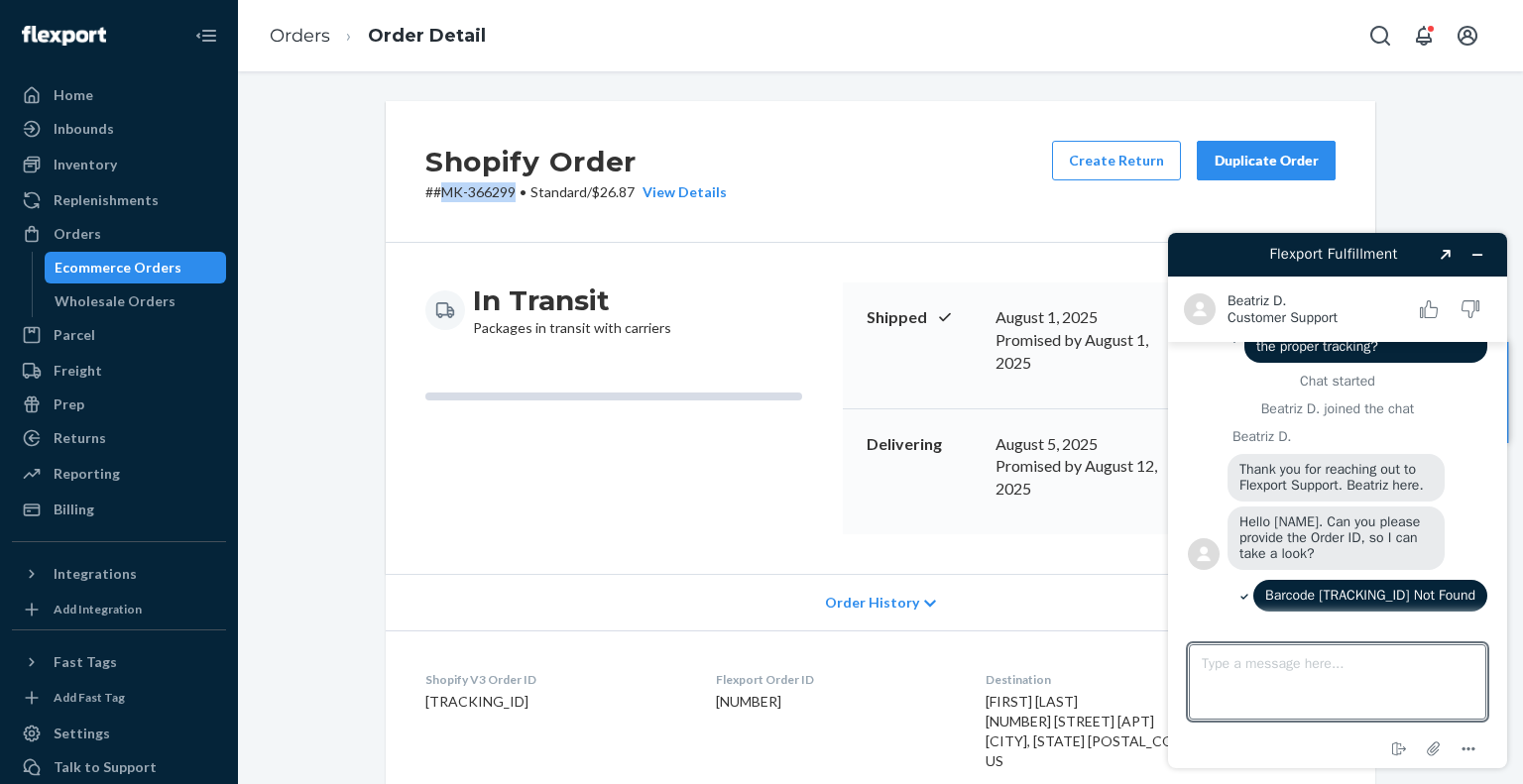 click on "# #MK-366299 • Standard  /  $26.87 View Details" at bounding box center (576, 192) 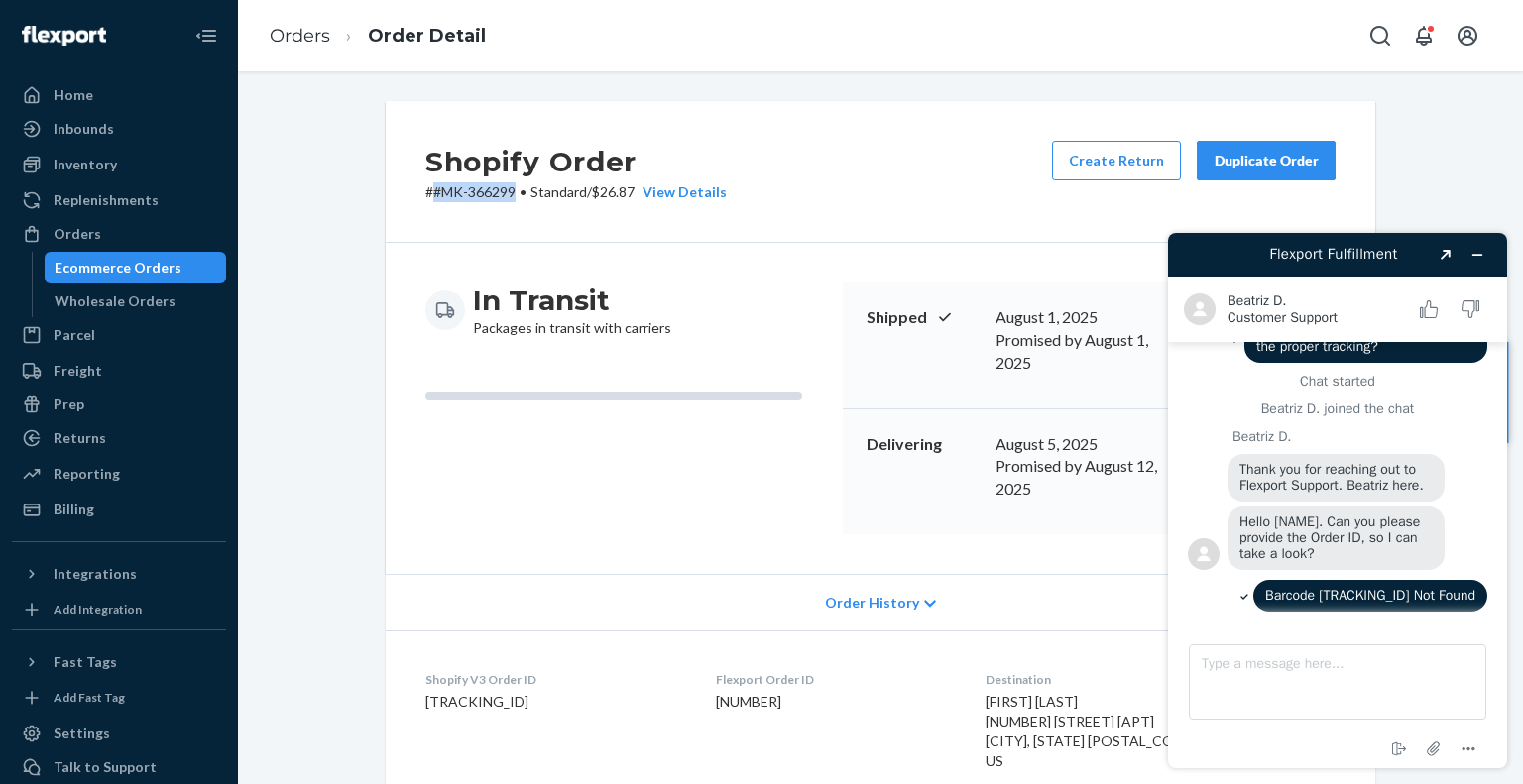 drag, startPoint x: 512, startPoint y: 190, endPoint x: 428, endPoint y: 192, distance: 84.0238 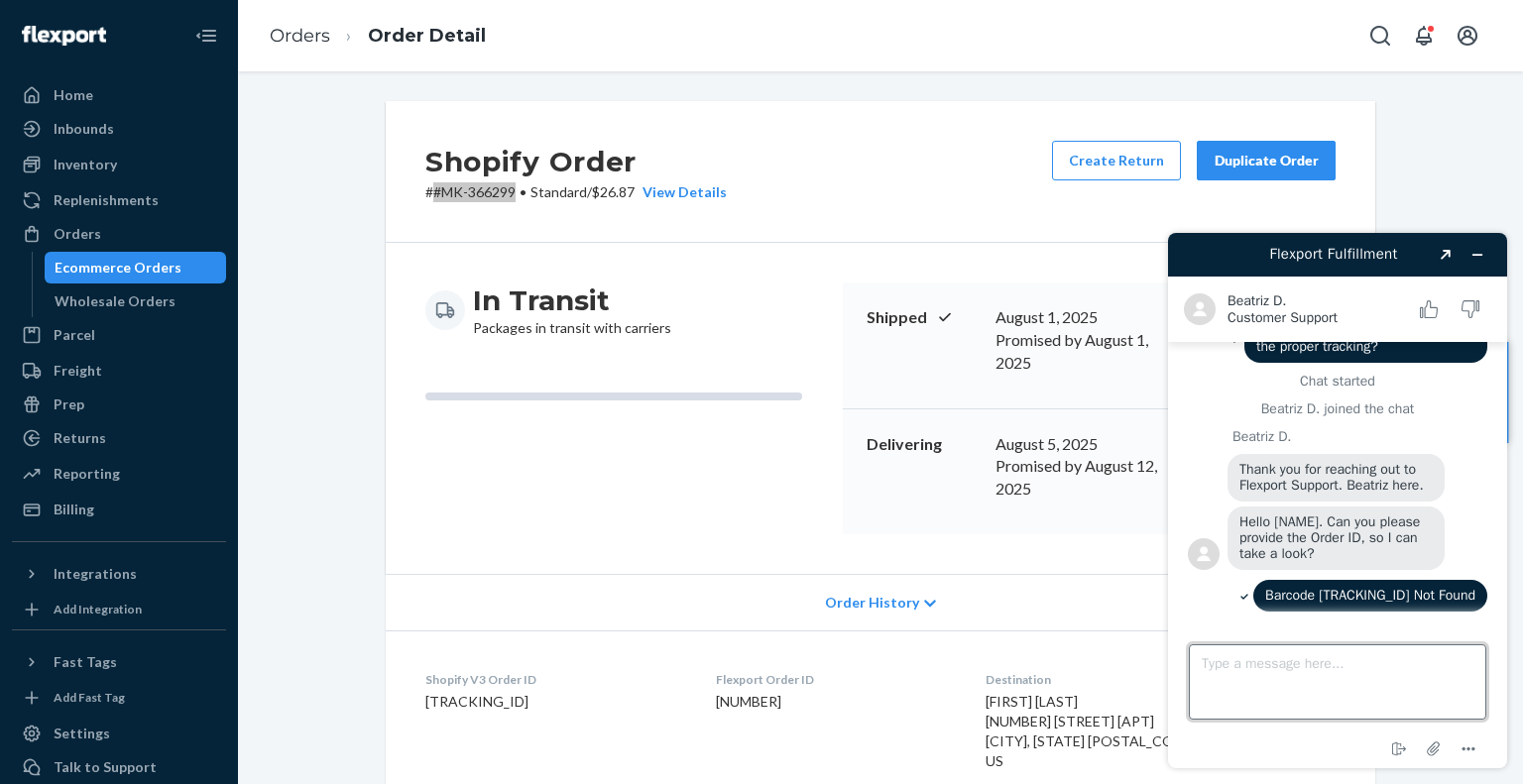 click on "Type a message here..." at bounding box center (1338, 682) 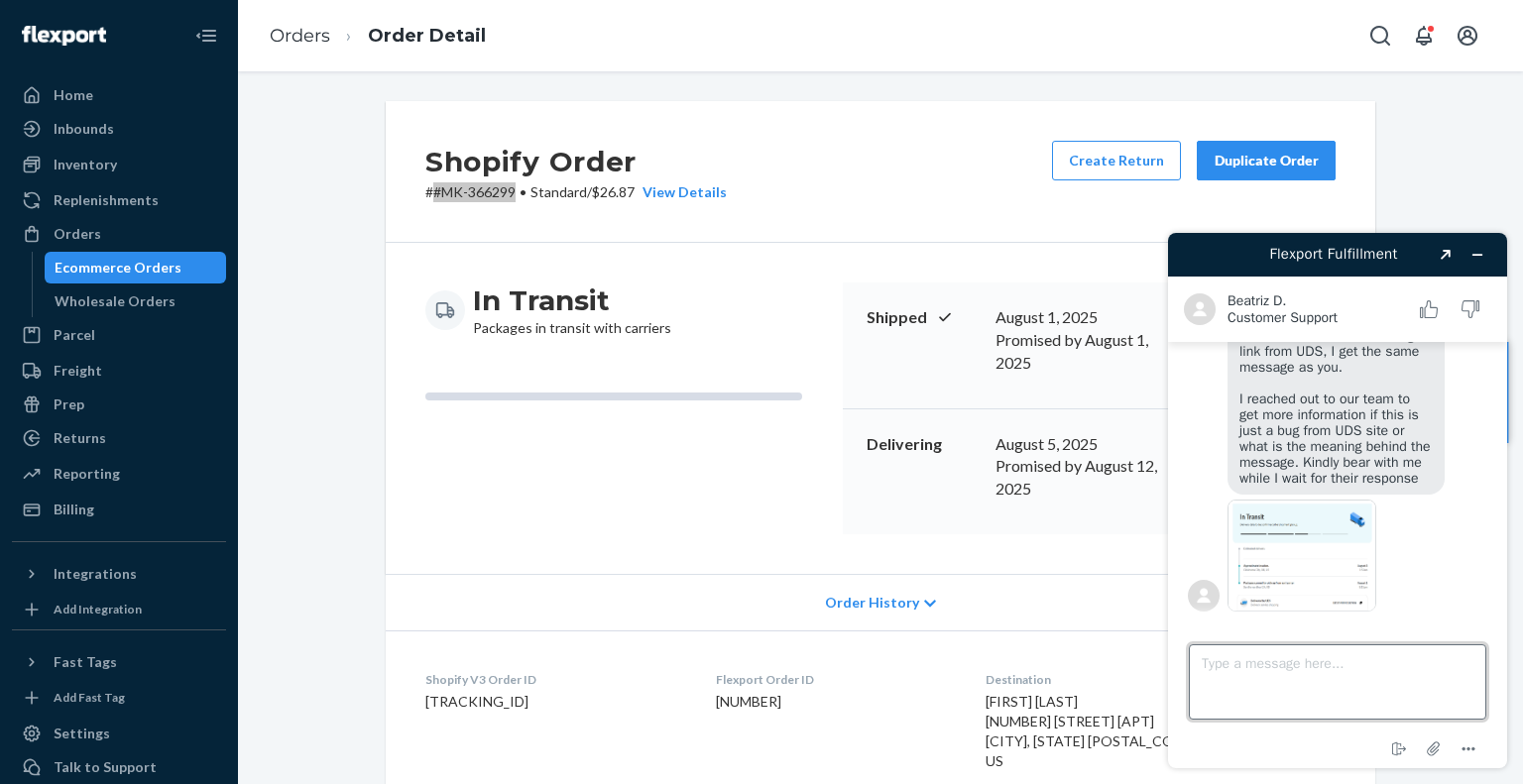 scroll, scrollTop: 504, scrollLeft: 0, axis: vertical 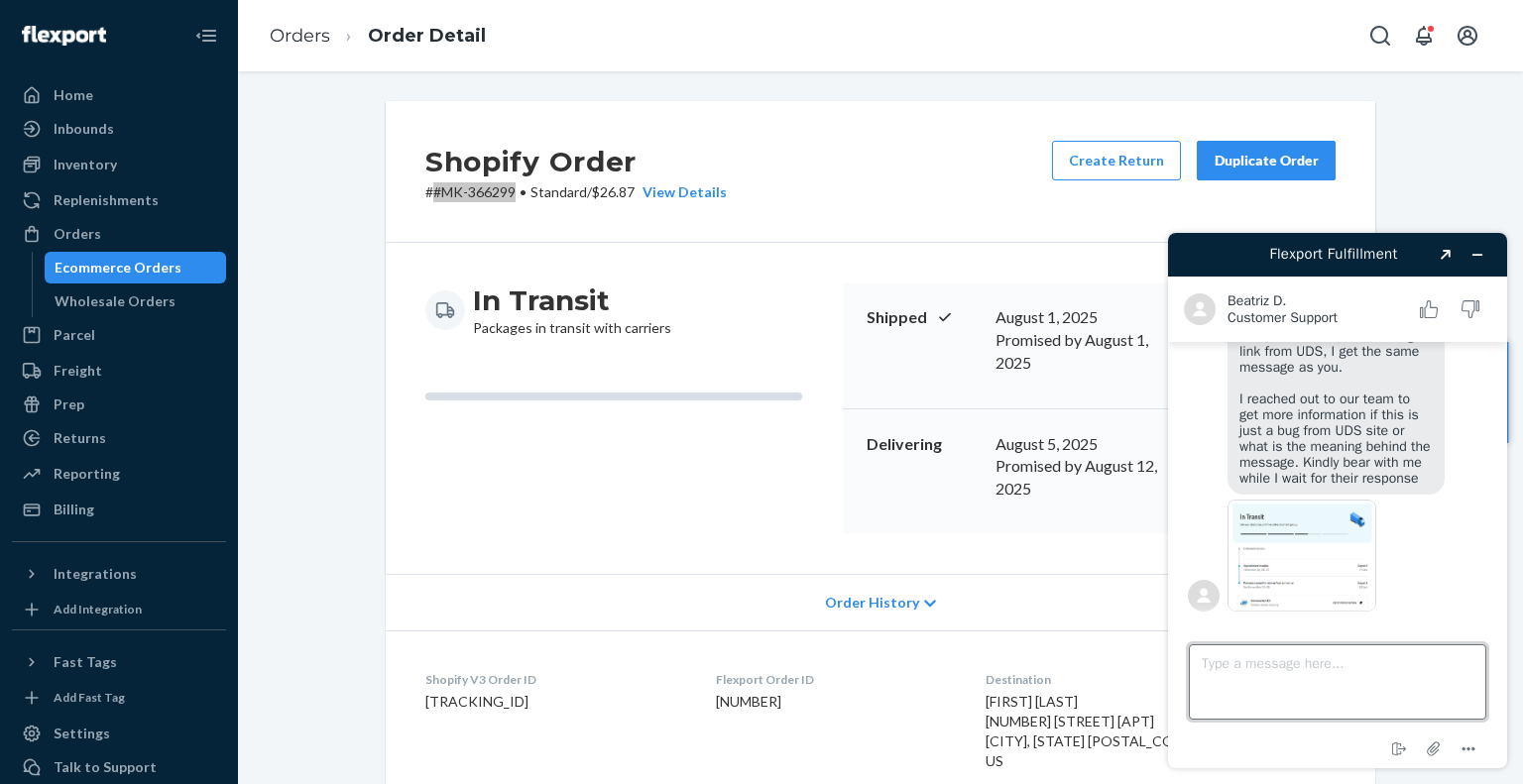 click on "Type a message here..." at bounding box center [1338, 682] 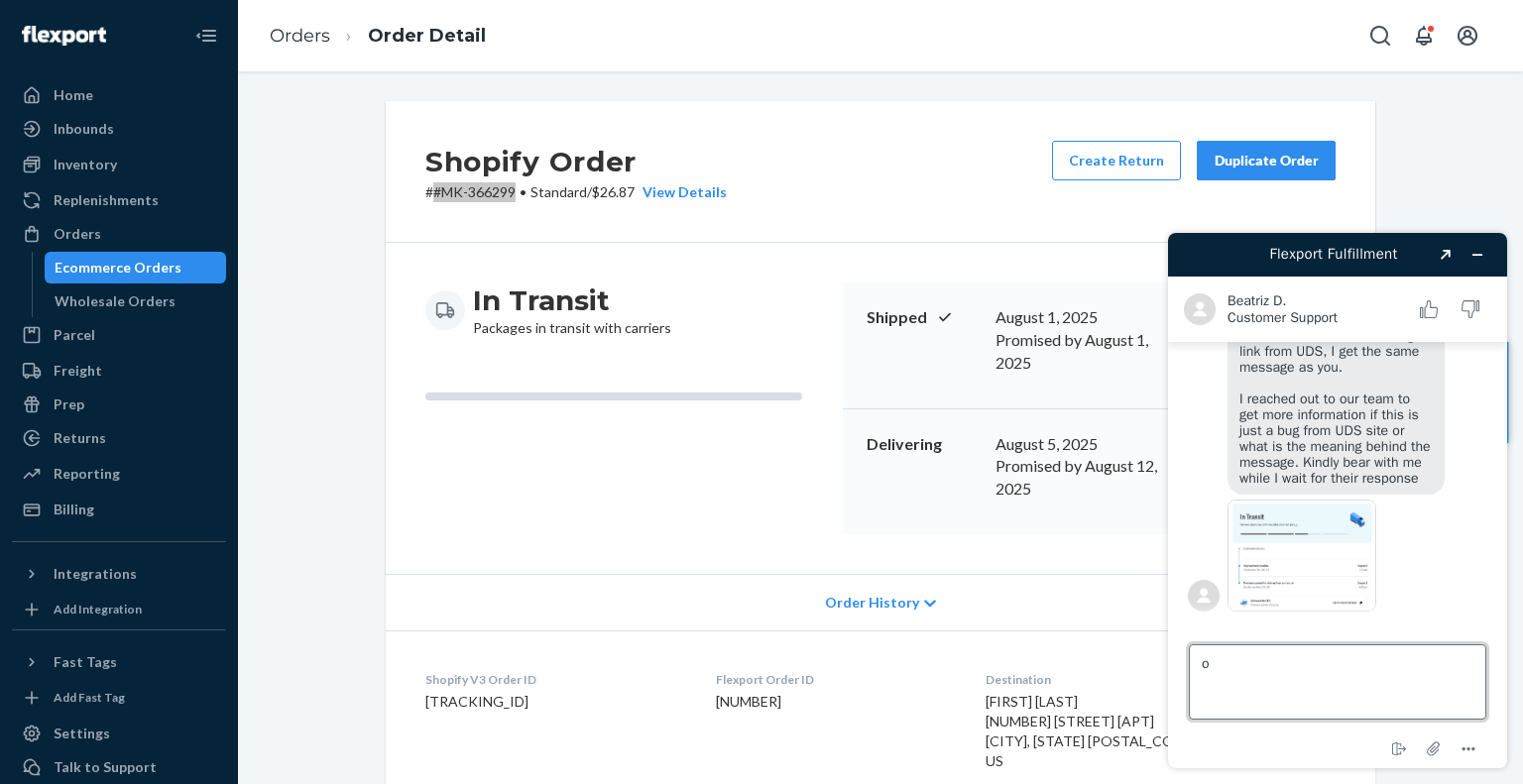 type on "ok" 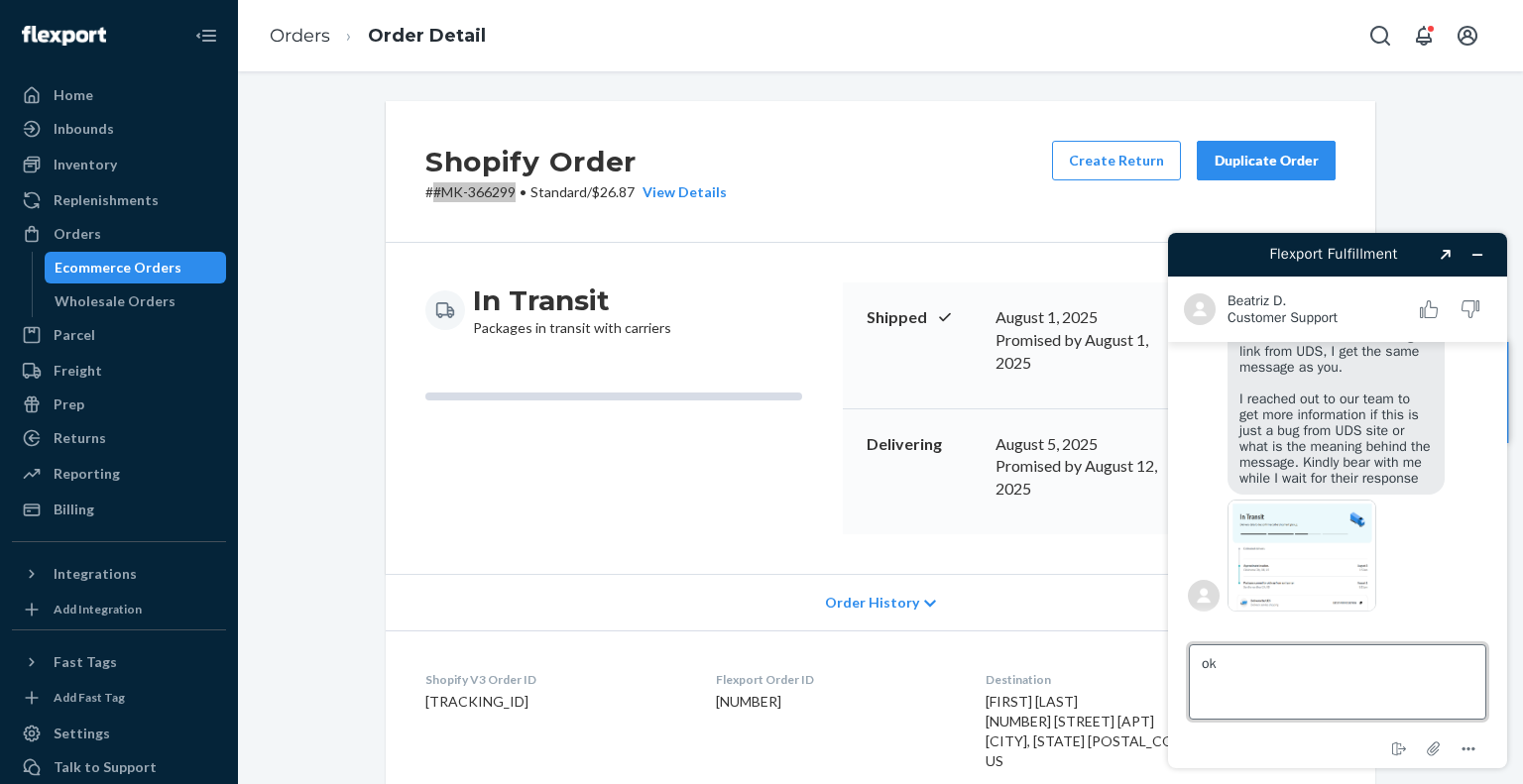 type 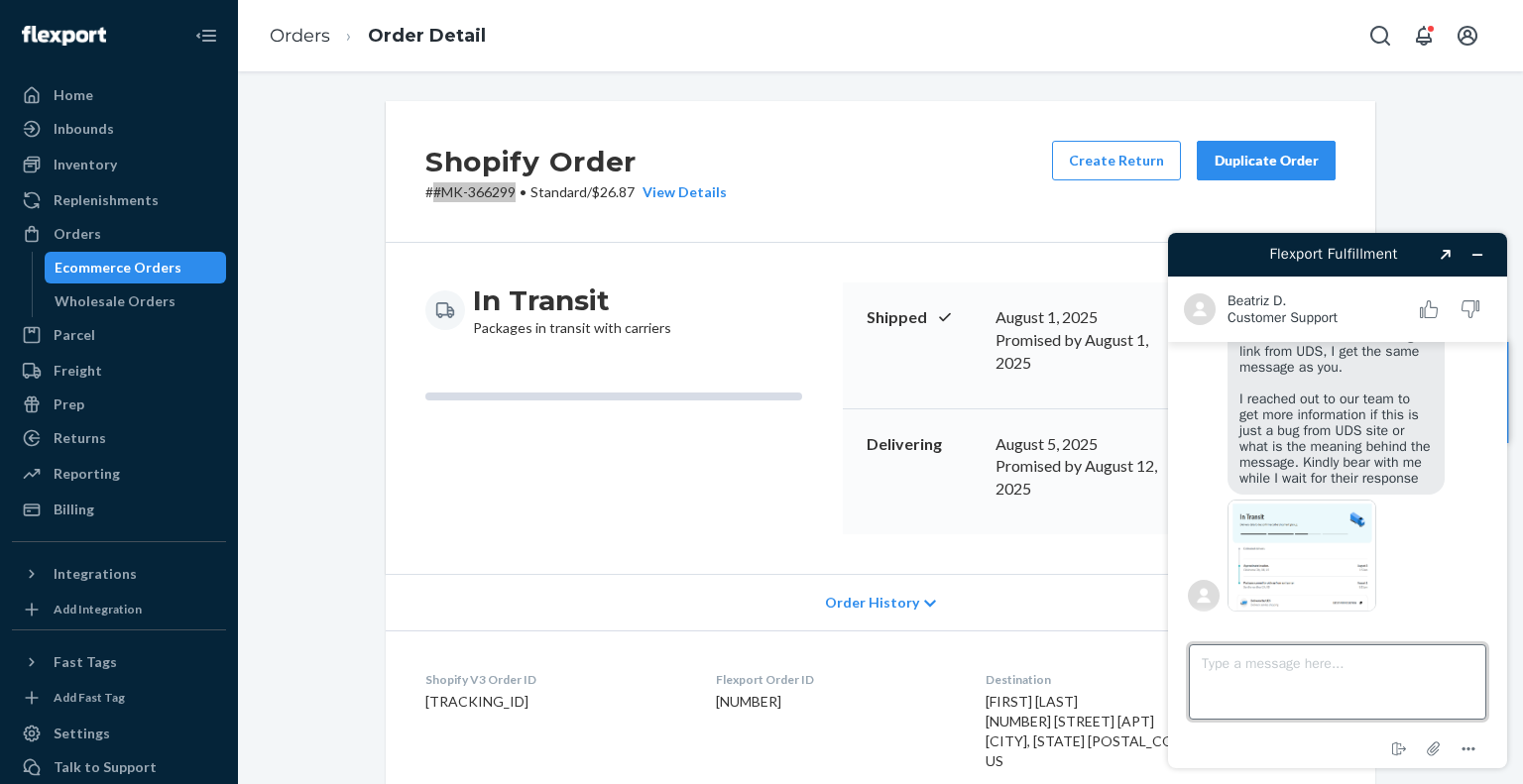 scroll, scrollTop: 546, scrollLeft: 0, axis: vertical 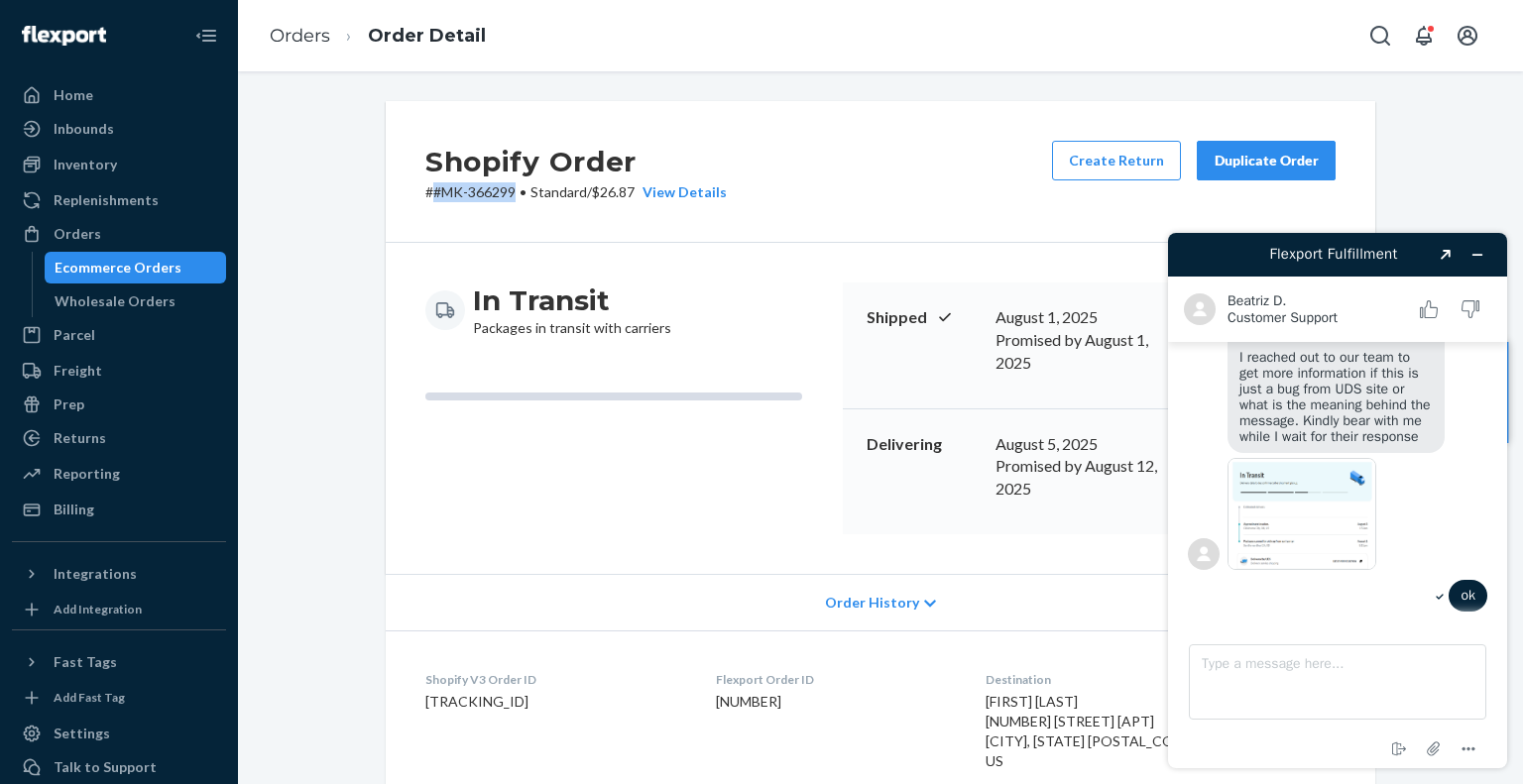 click on "# #MK-366299 • Standard  /  $26.87 View Details" at bounding box center (576, 192) 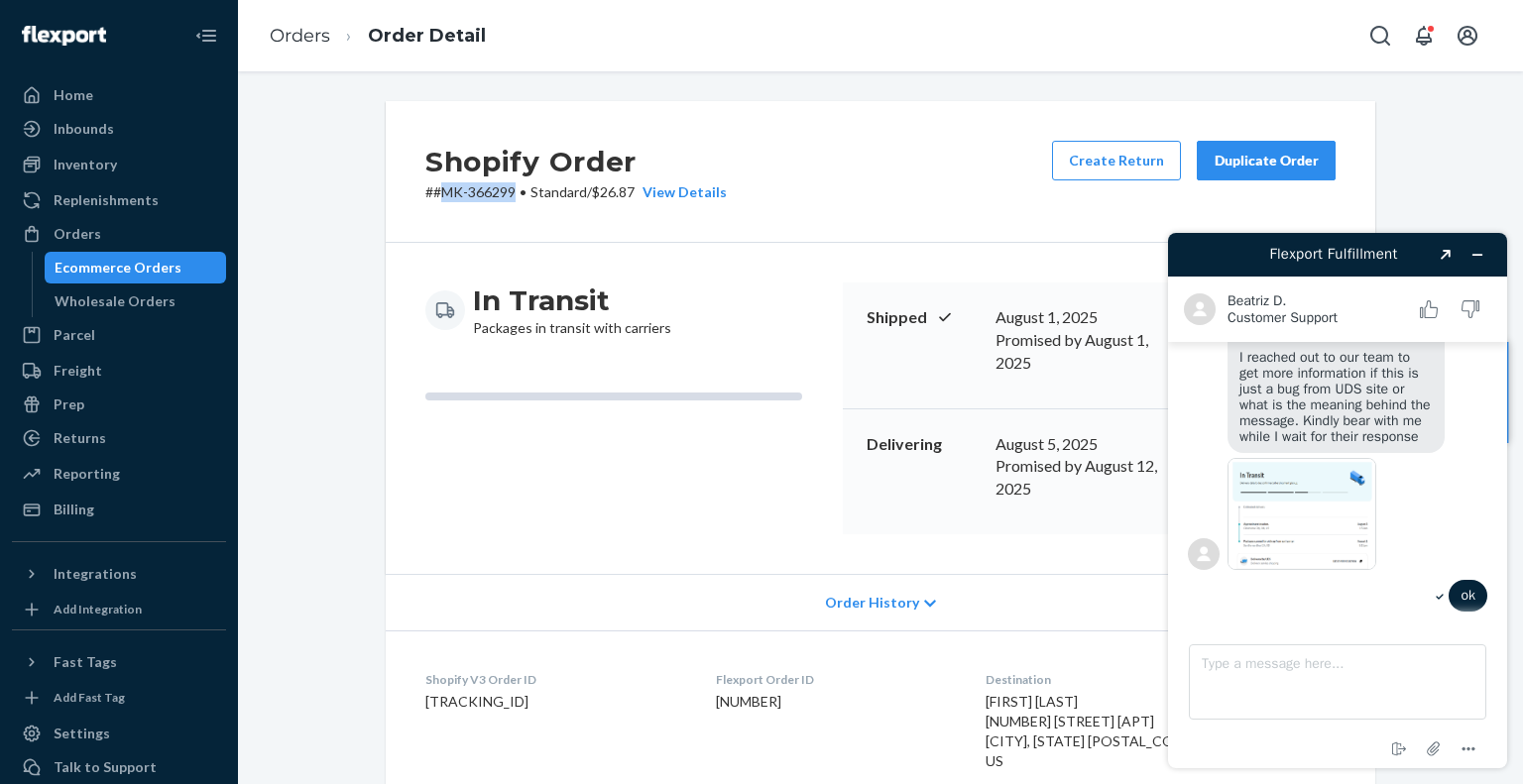 drag, startPoint x: 508, startPoint y: 189, endPoint x: 402, endPoint y: 49, distance: 175.60182 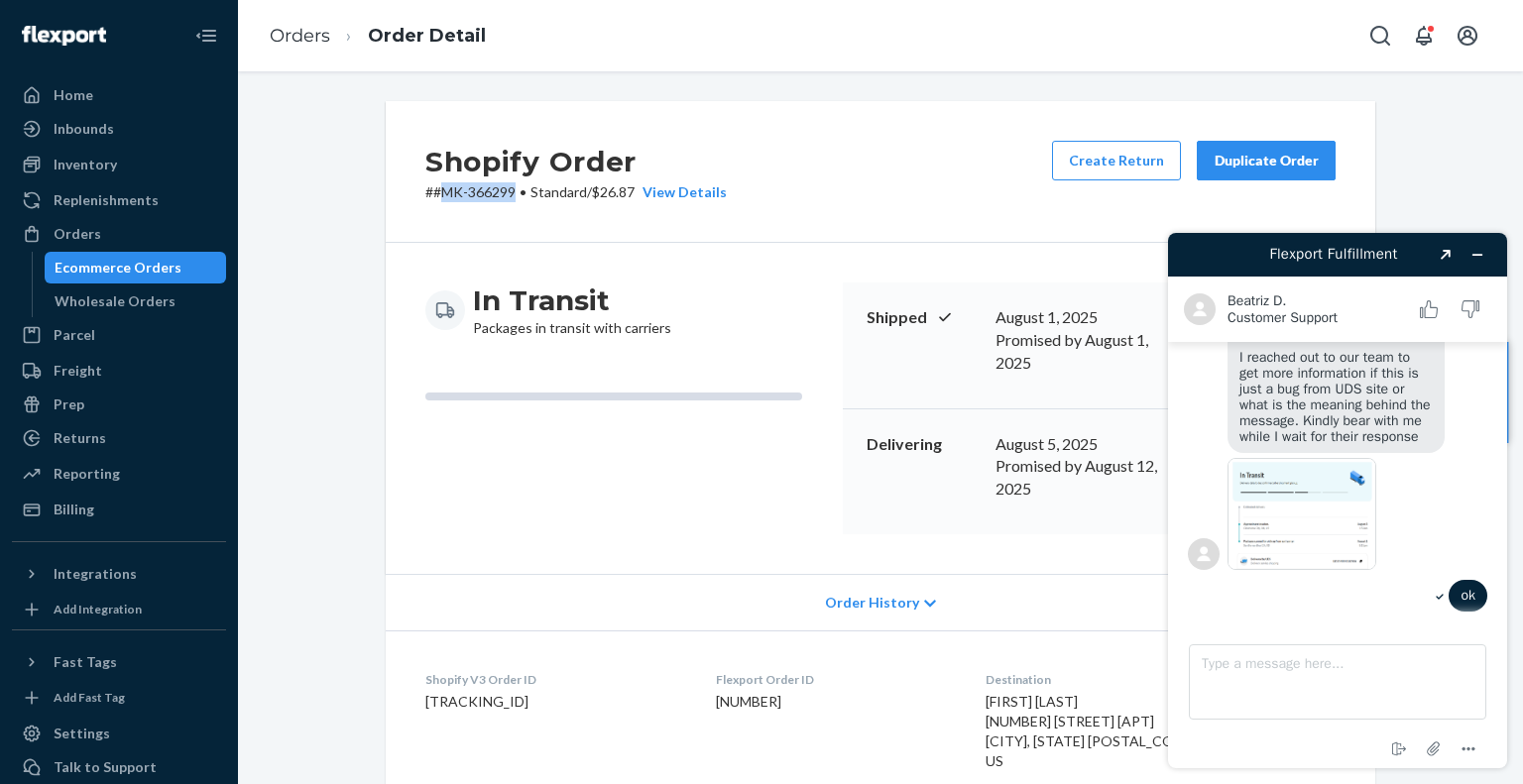 click on "Ecommerce Orders" at bounding box center (118, 268) 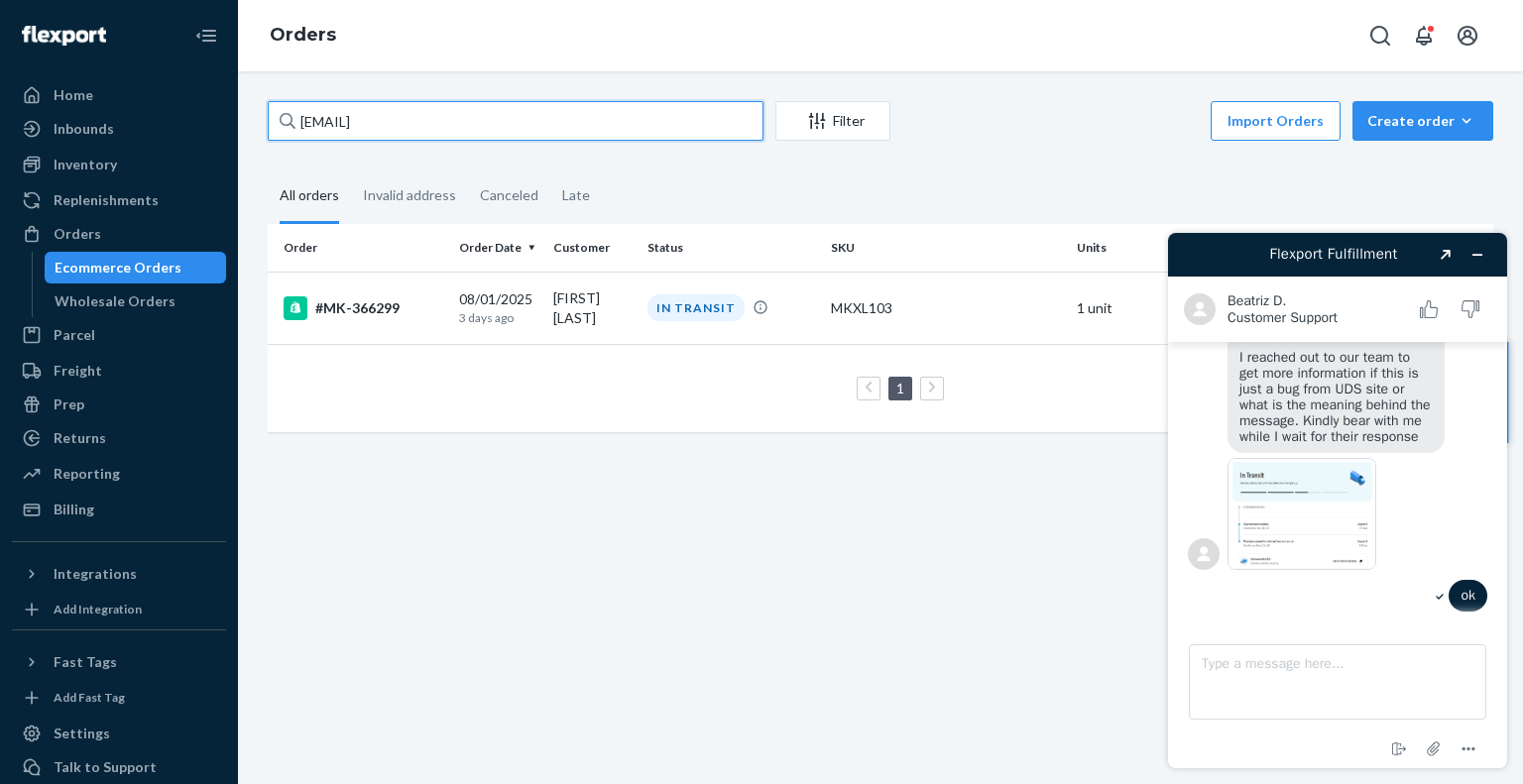 drag, startPoint x: 470, startPoint y: 120, endPoint x: 294, endPoint y: 117, distance: 176.02557 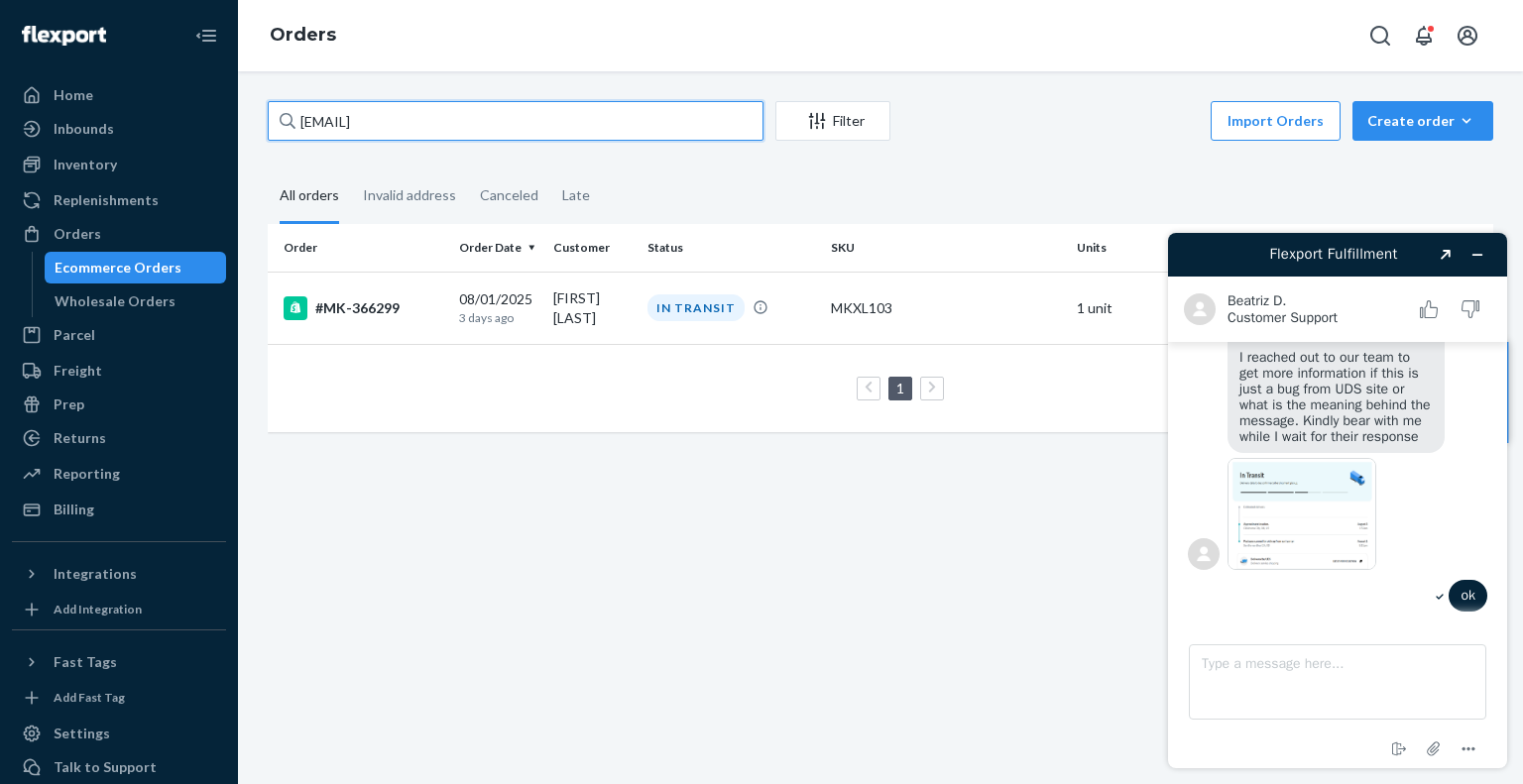 click on "send2kgautney@gmail.com" at bounding box center (516, 121) 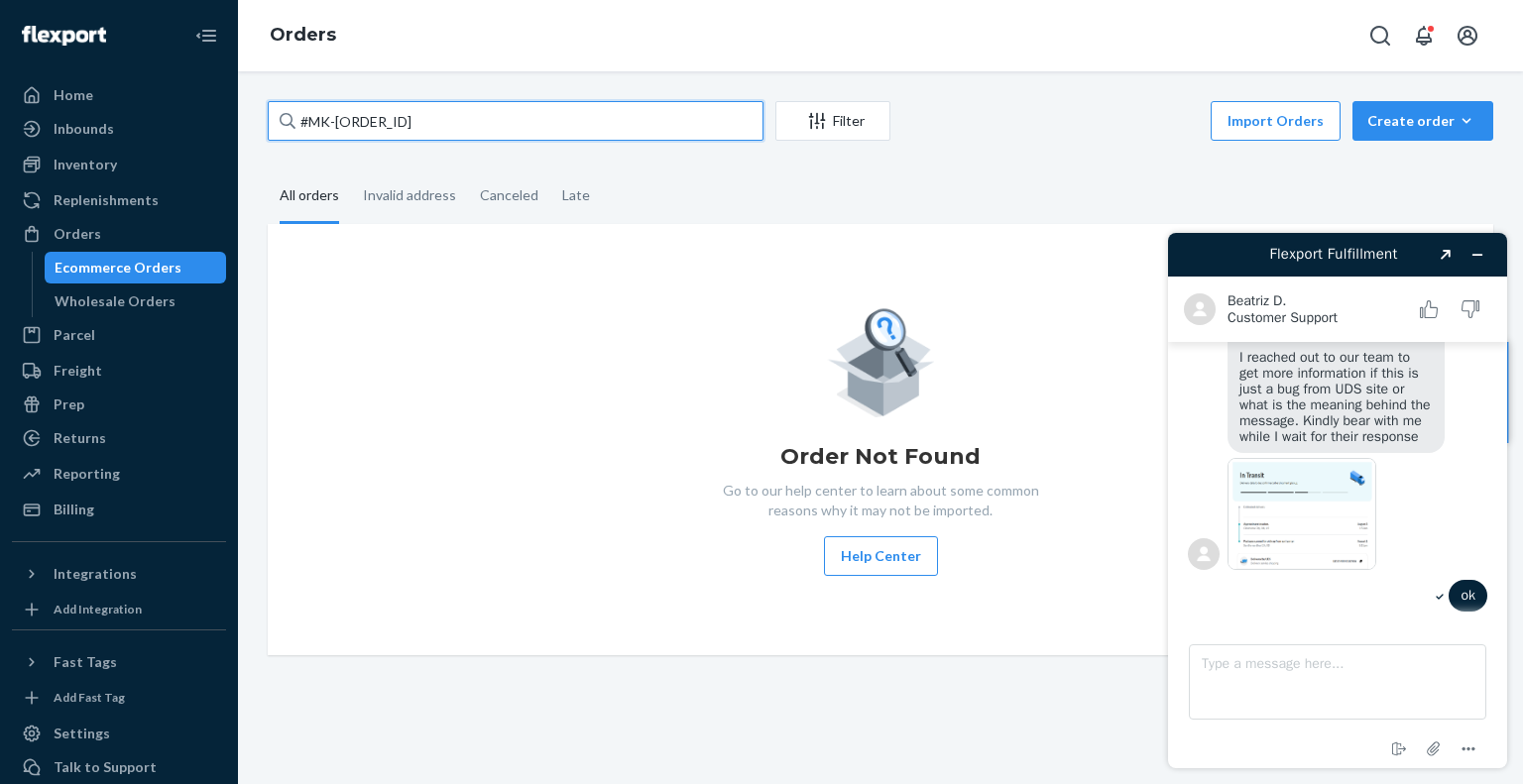 click on "[ORDER_ID]" at bounding box center (516, 121) 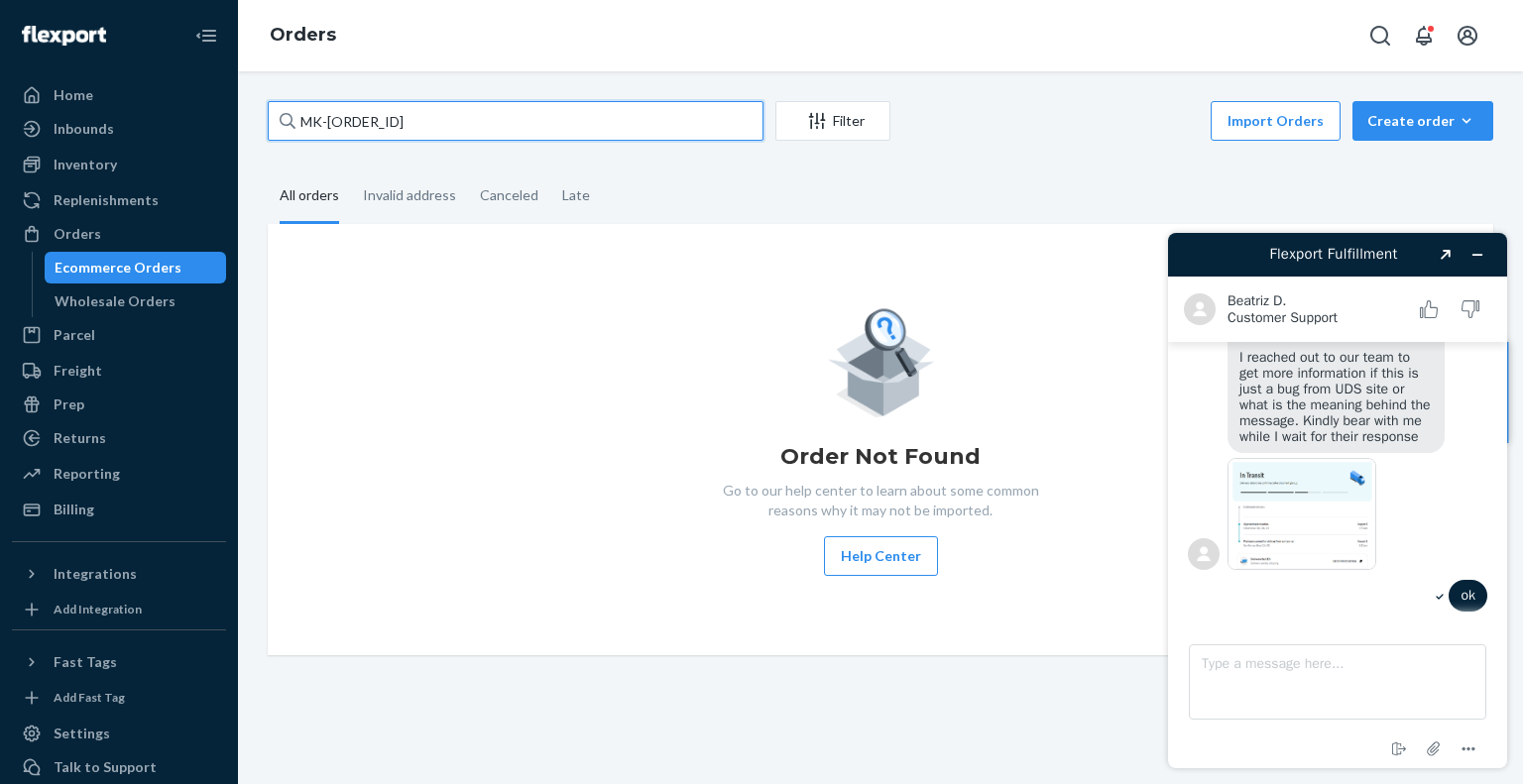 type on "MK-364137" 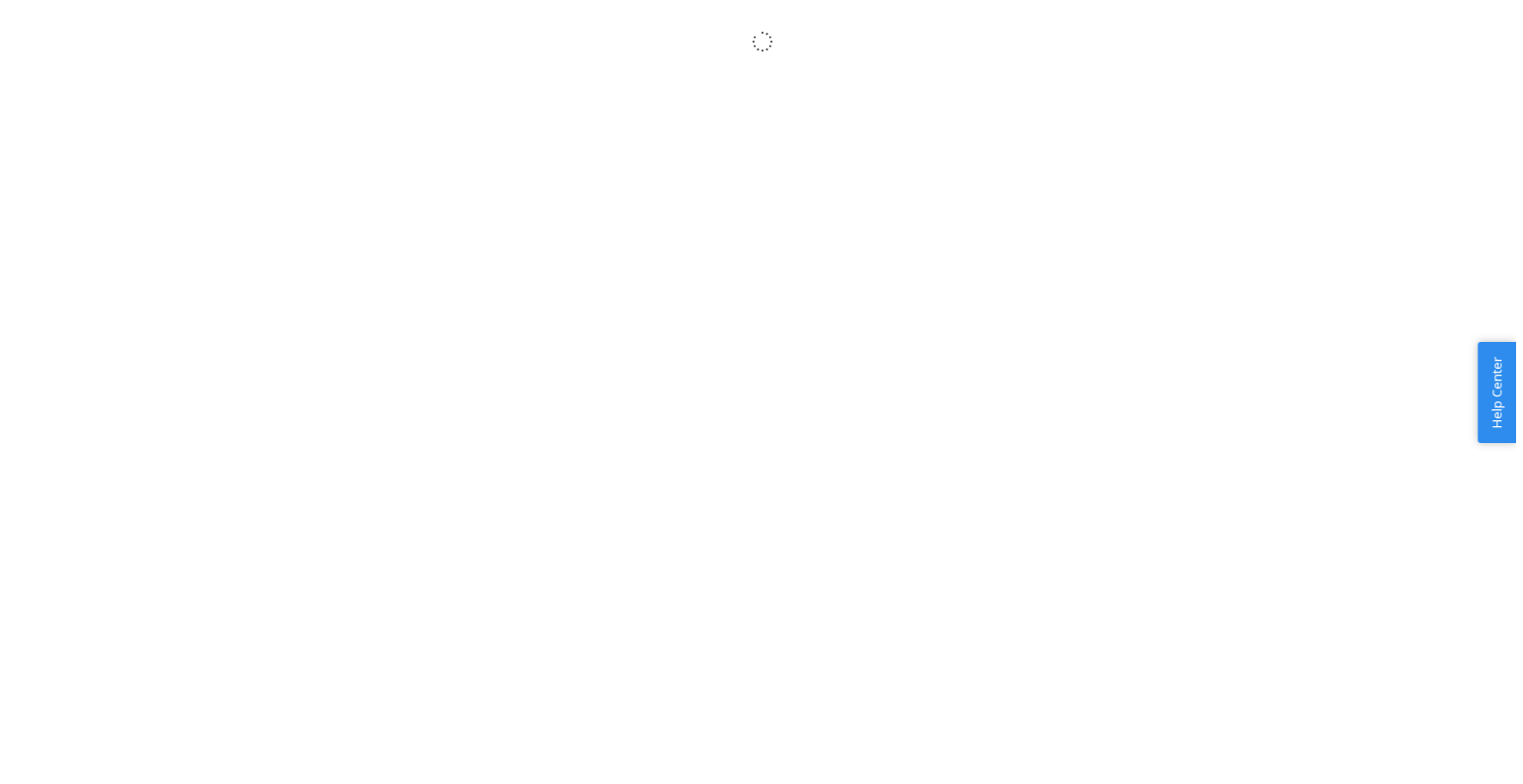 scroll, scrollTop: 0, scrollLeft: 0, axis: both 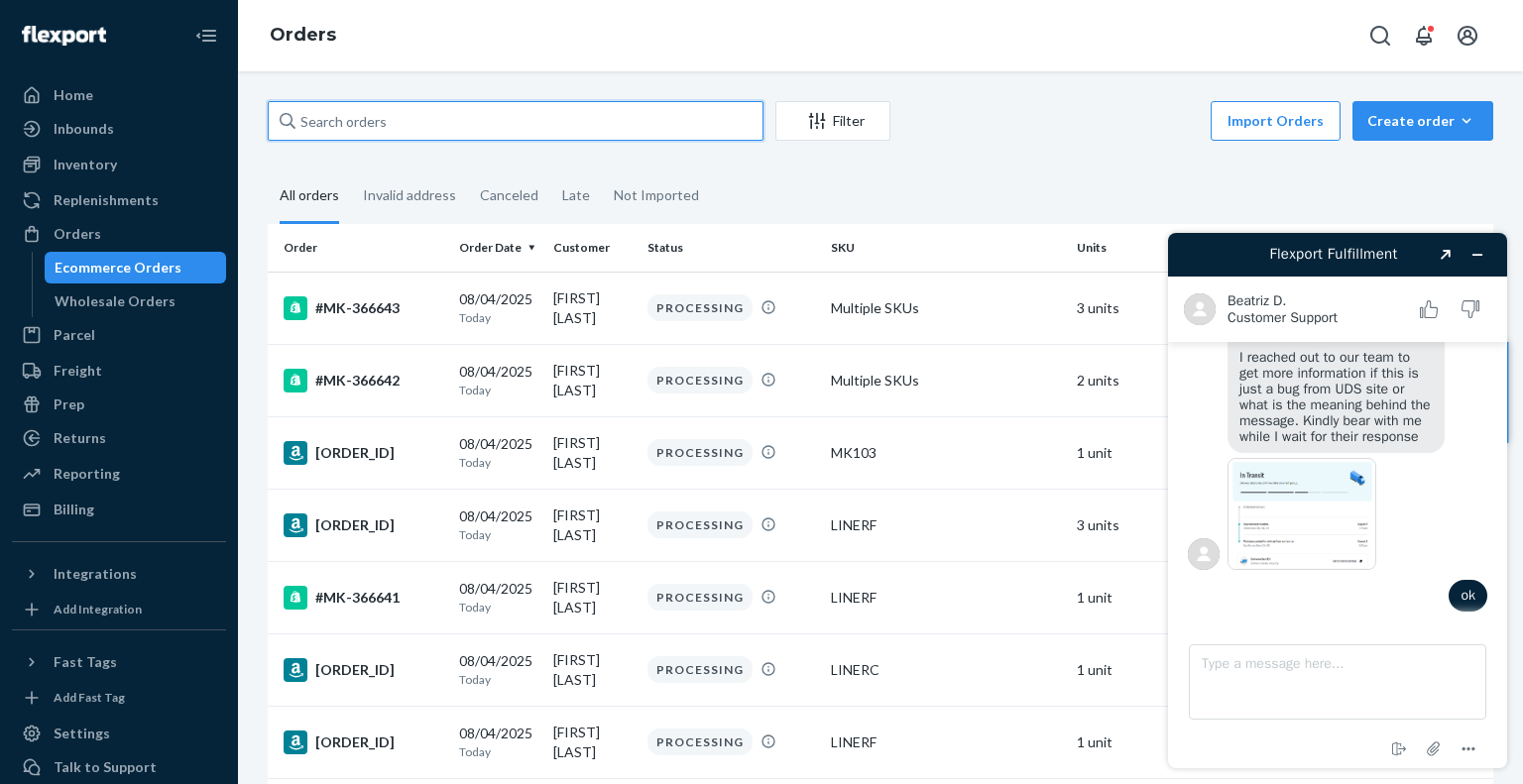click at bounding box center [516, 121] 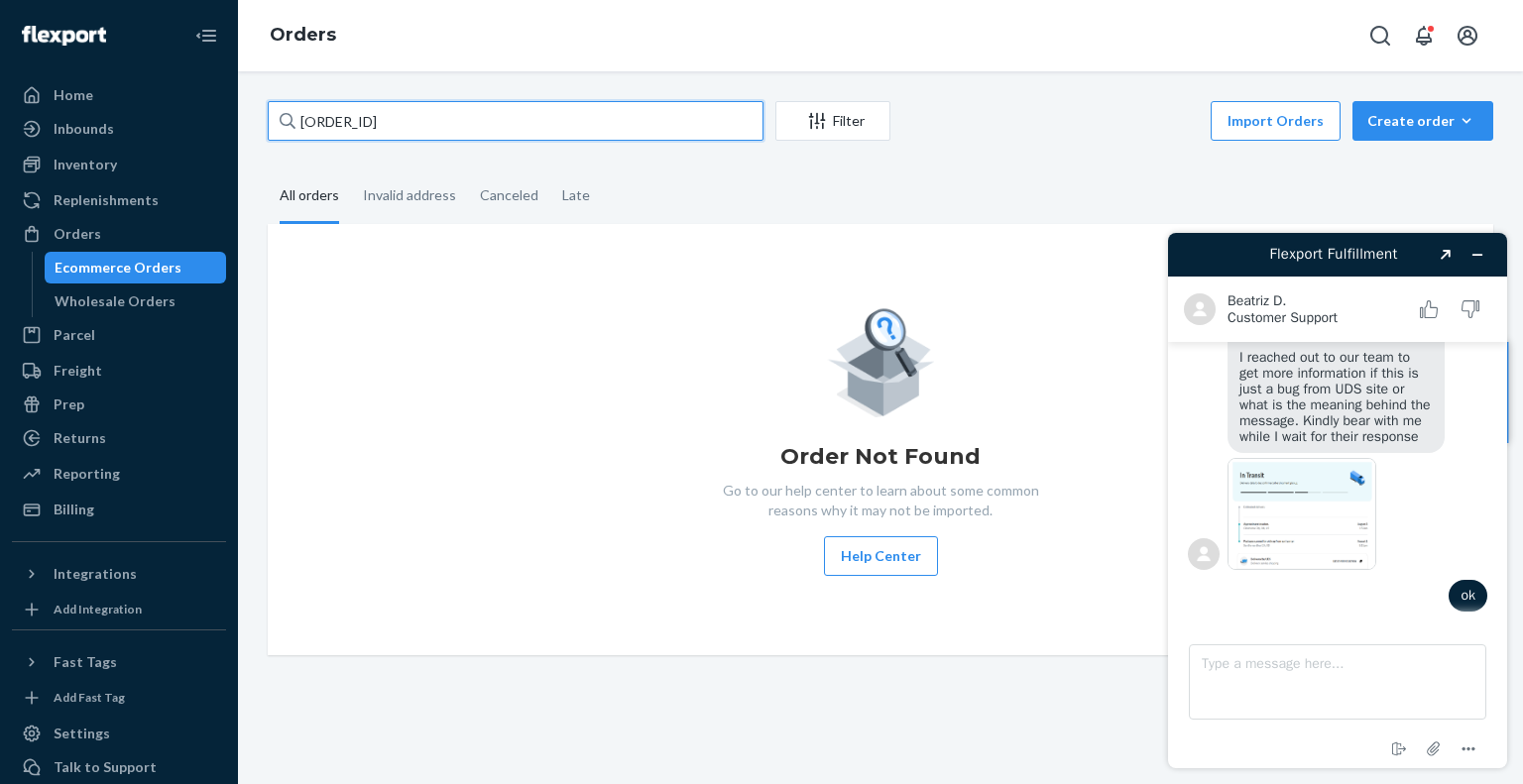 type on "[ORDER_ID]" 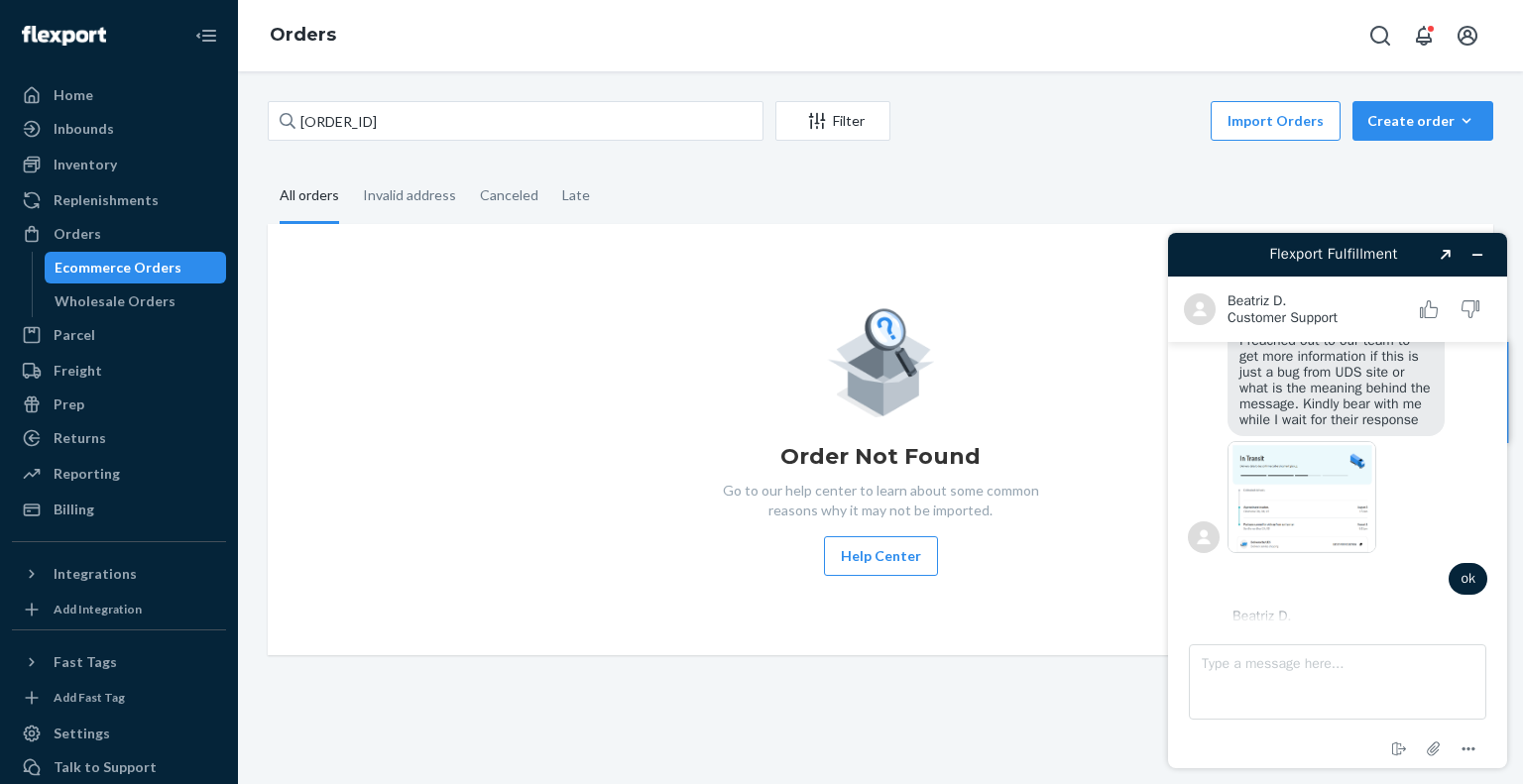 scroll, scrollTop: 637, scrollLeft: 0, axis: vertical 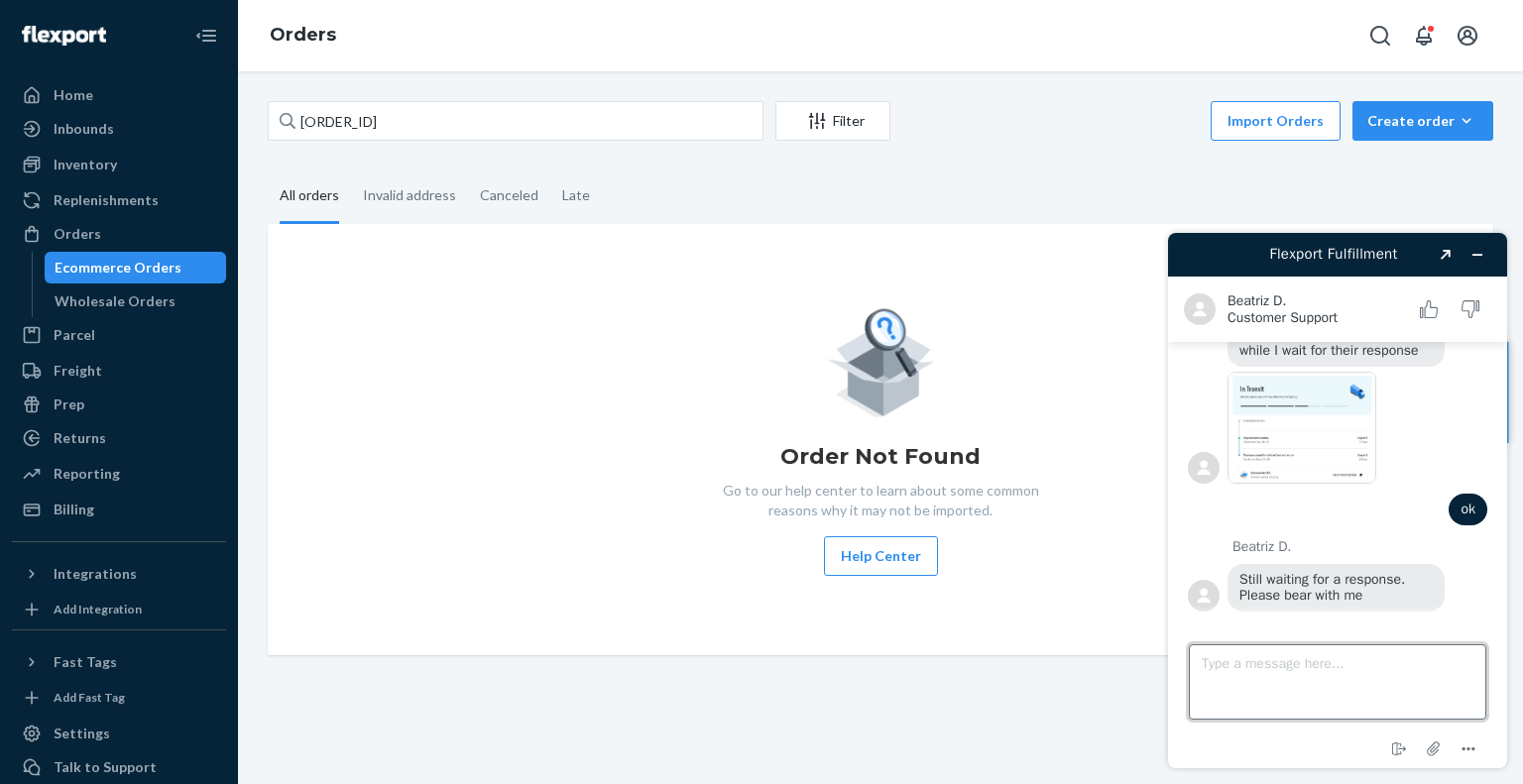 click on "Type a message here..." at bounding box center (1338, 682) 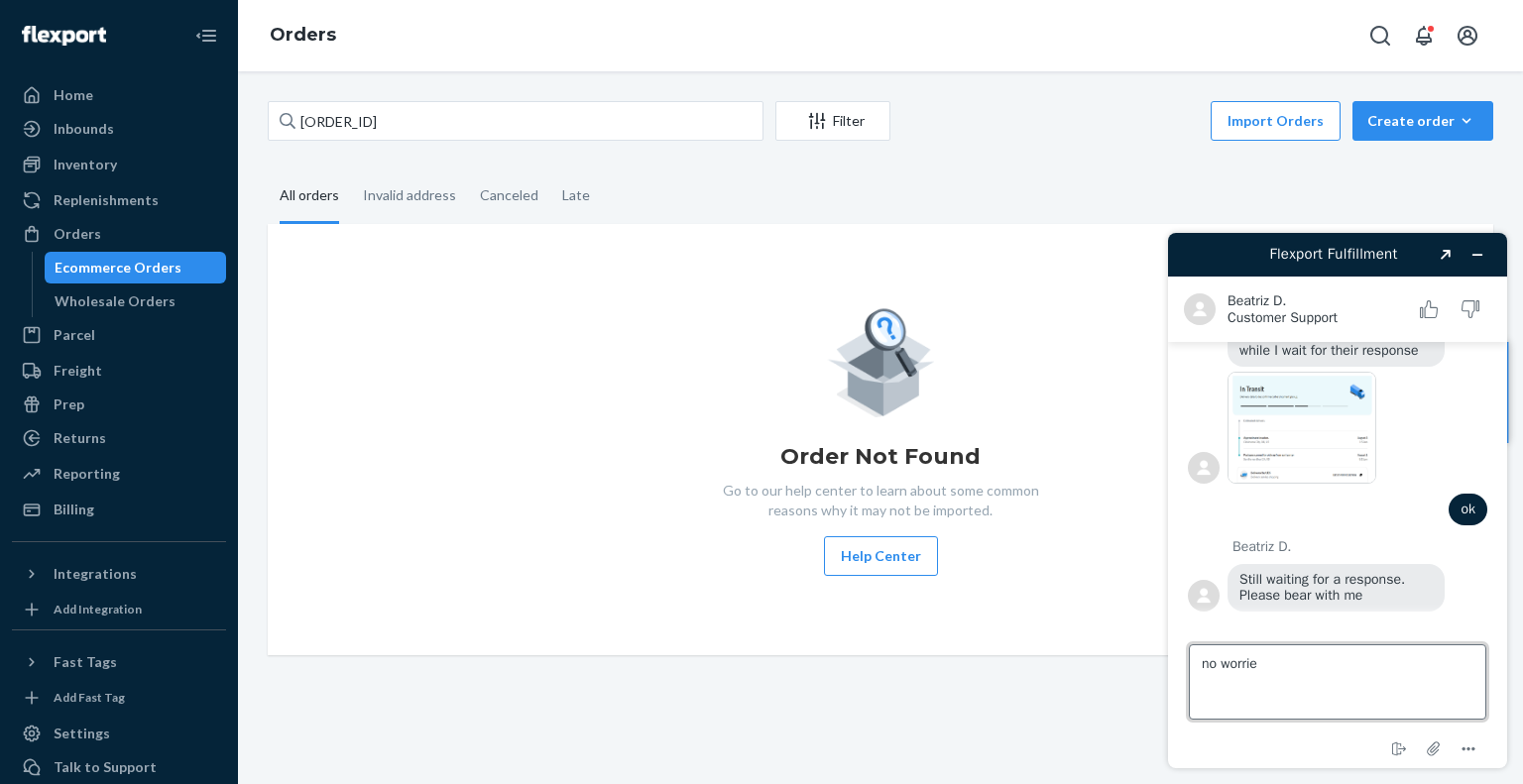 type on "no worries" 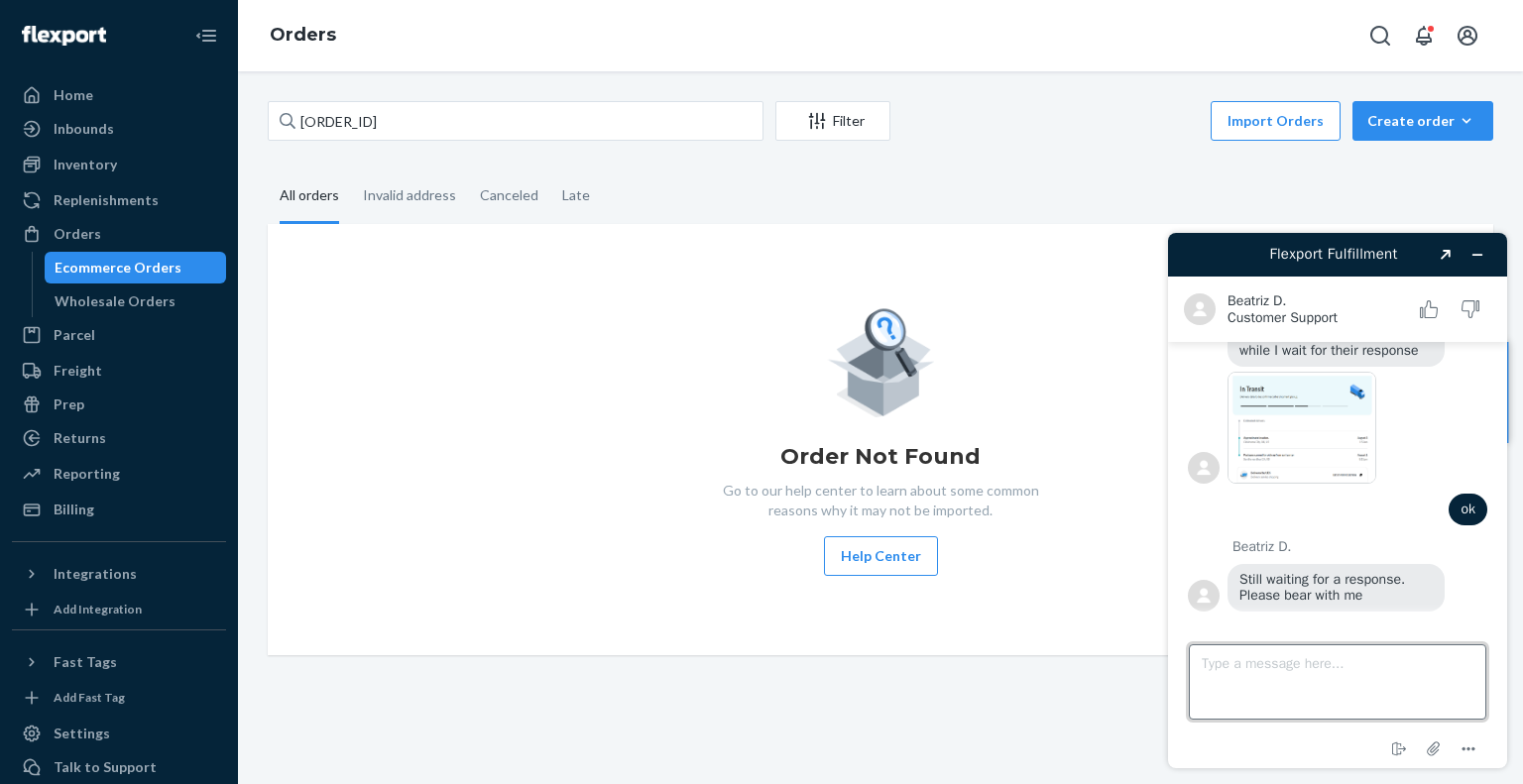 scroll, scrollTop: 679, scrollLeft: 0, axis: vertical 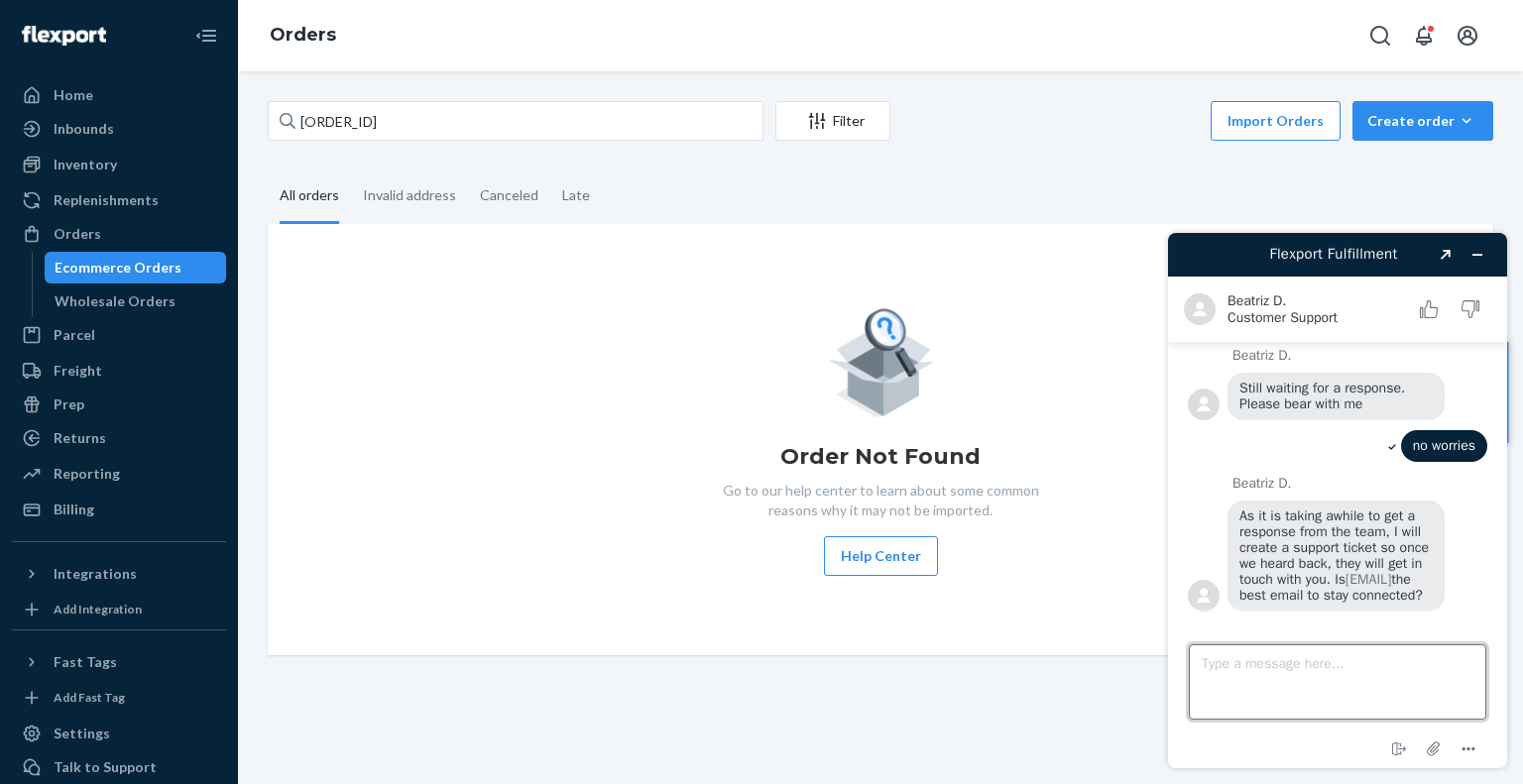 click on "Type a message here..." at bounding box center [1338, 682] 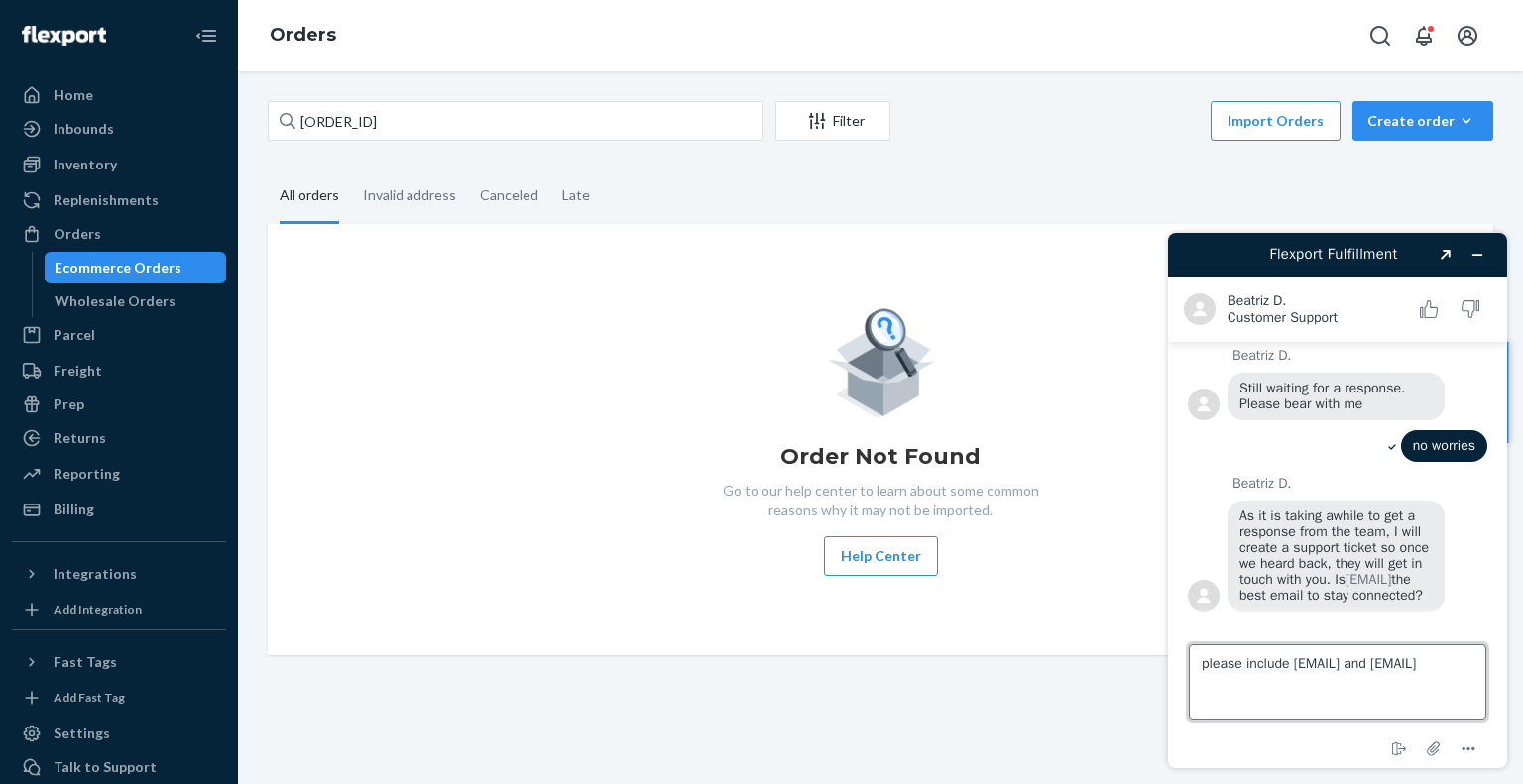 type on "please include [EMAIL] and [EMAIL]" 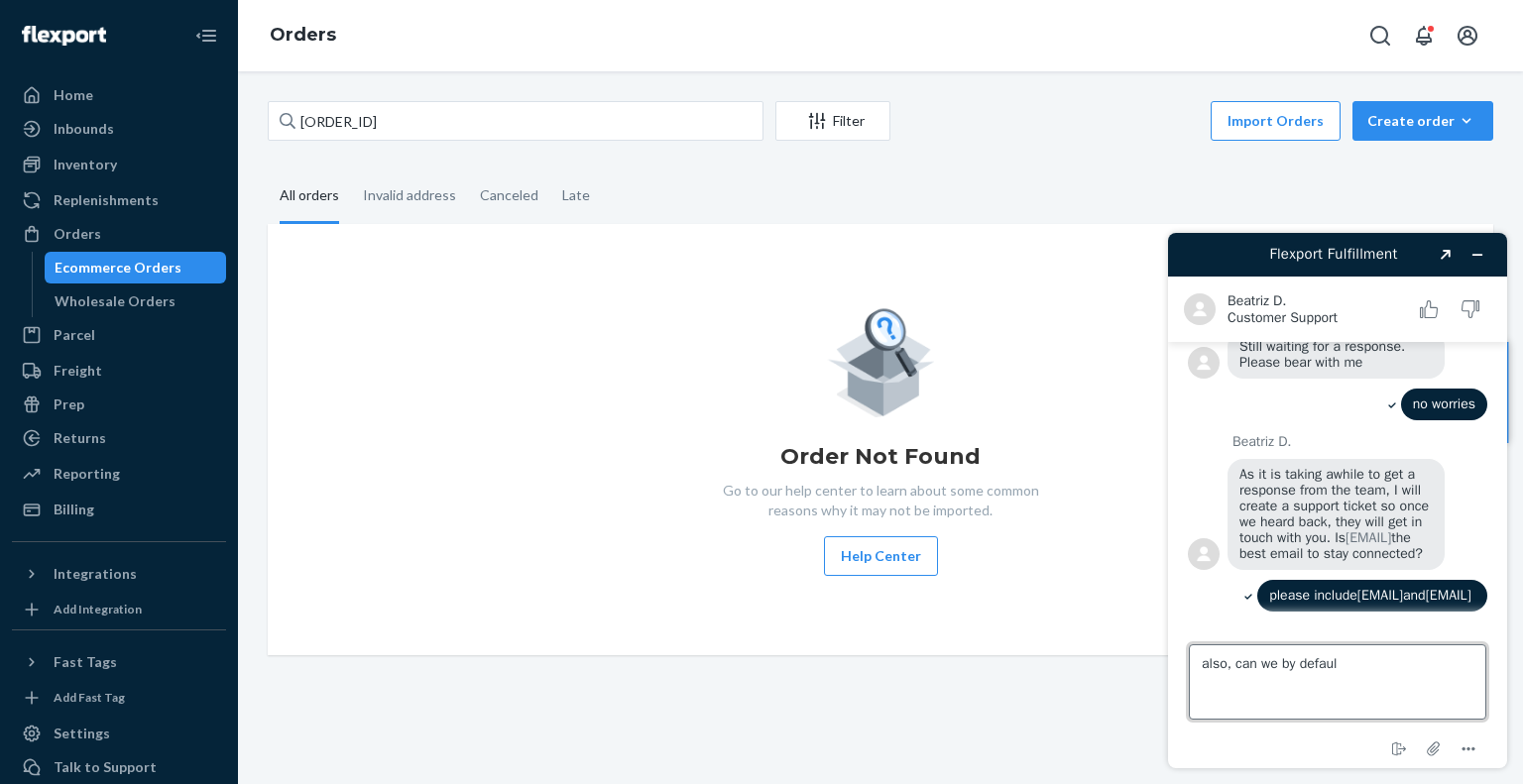 scroll, scrollTop: 924, scrollLeft: 0, axis: vertical 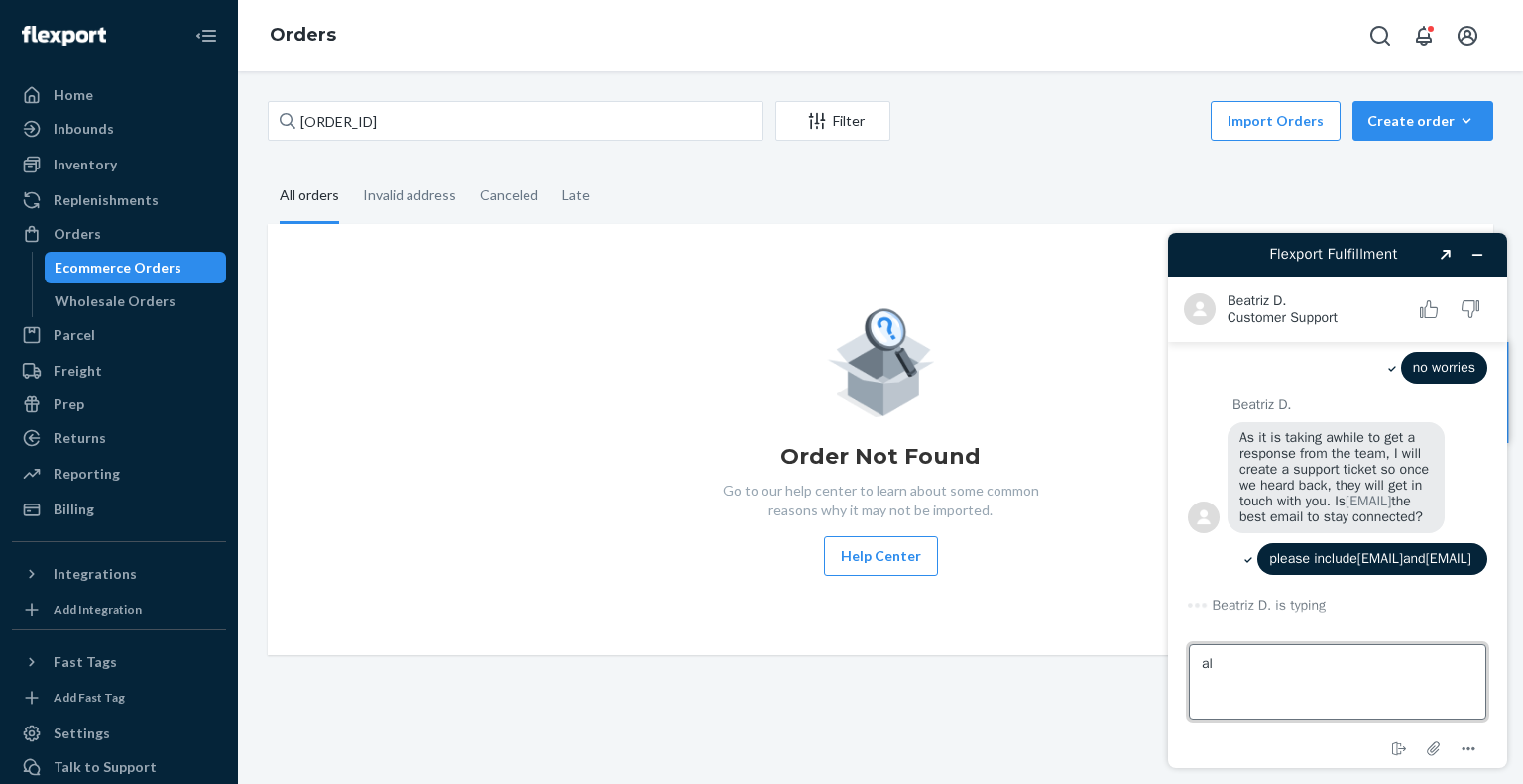 type on "a" 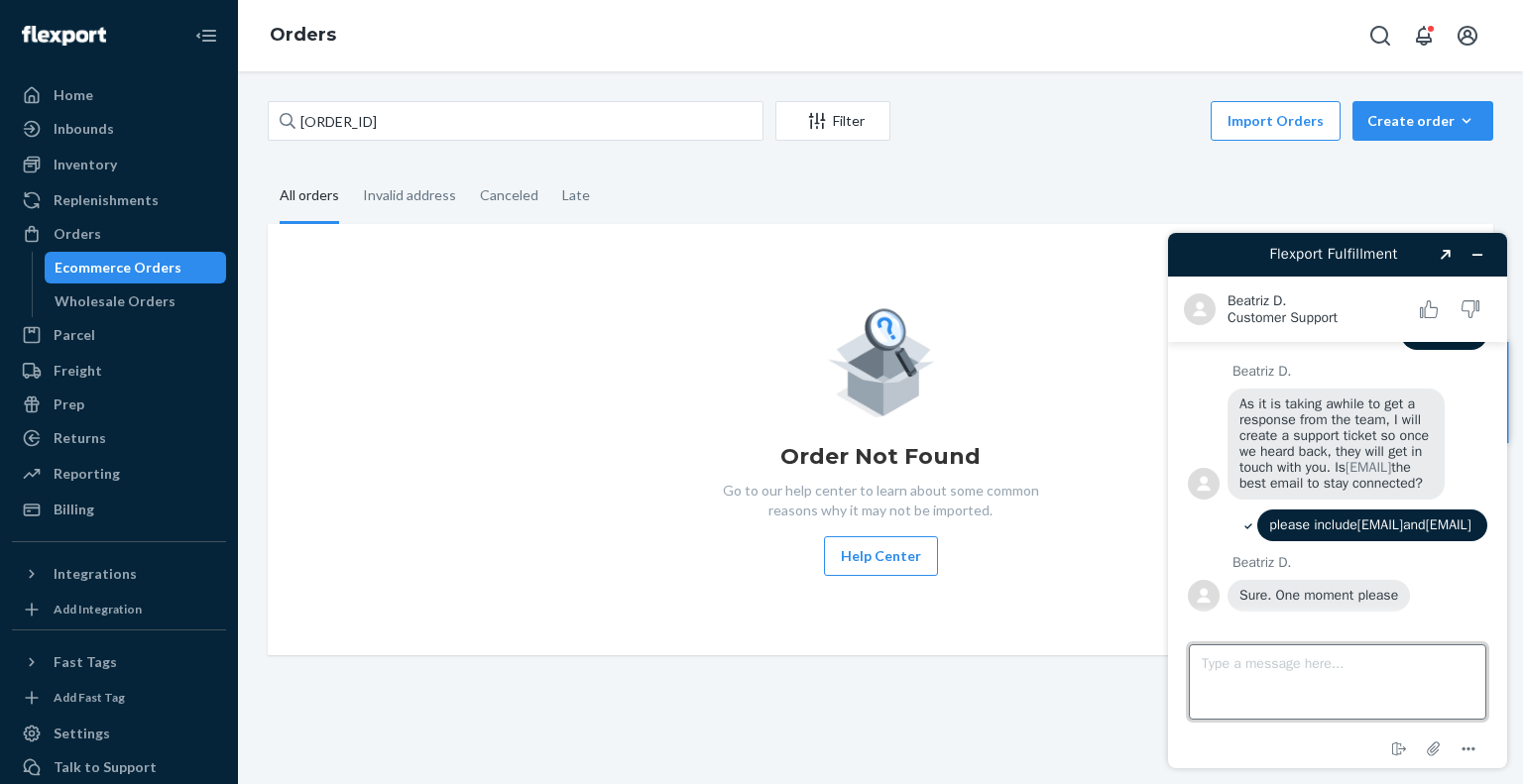 scroll, scrollTop: 1105, scrollLeft: 0, axis: vertical 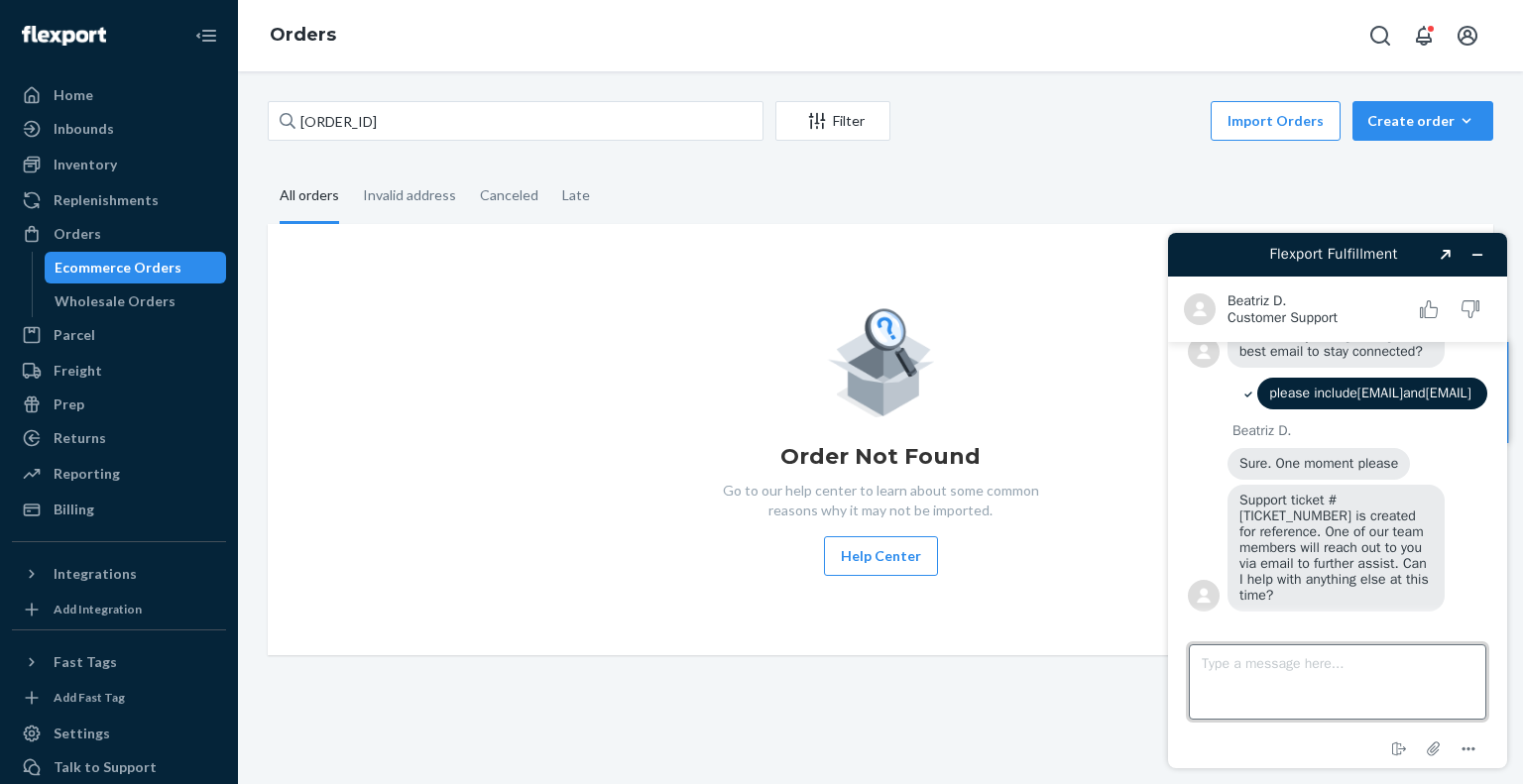 click on "Type a message here..." at bounding box center [1338, 682] 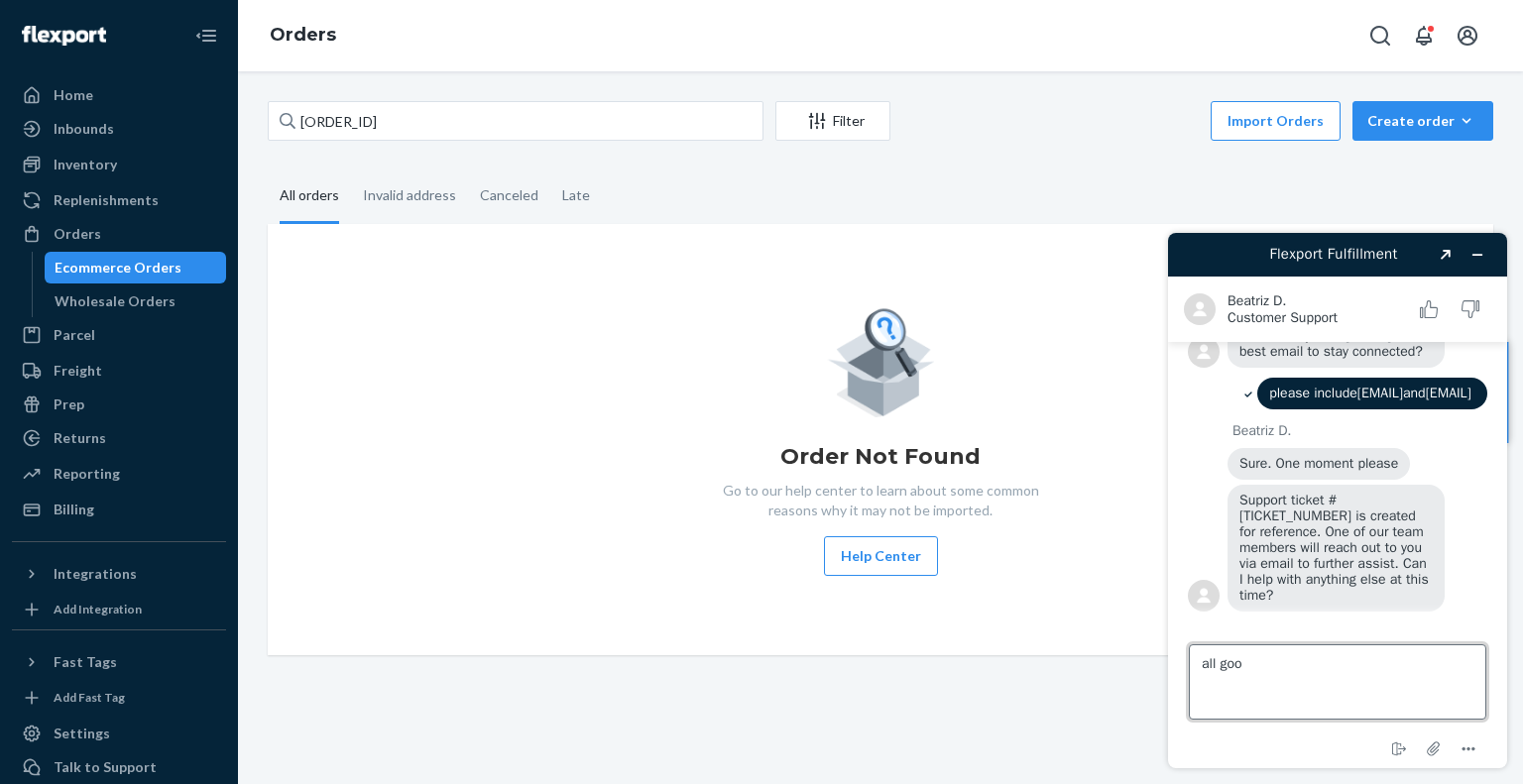 type on "all good" 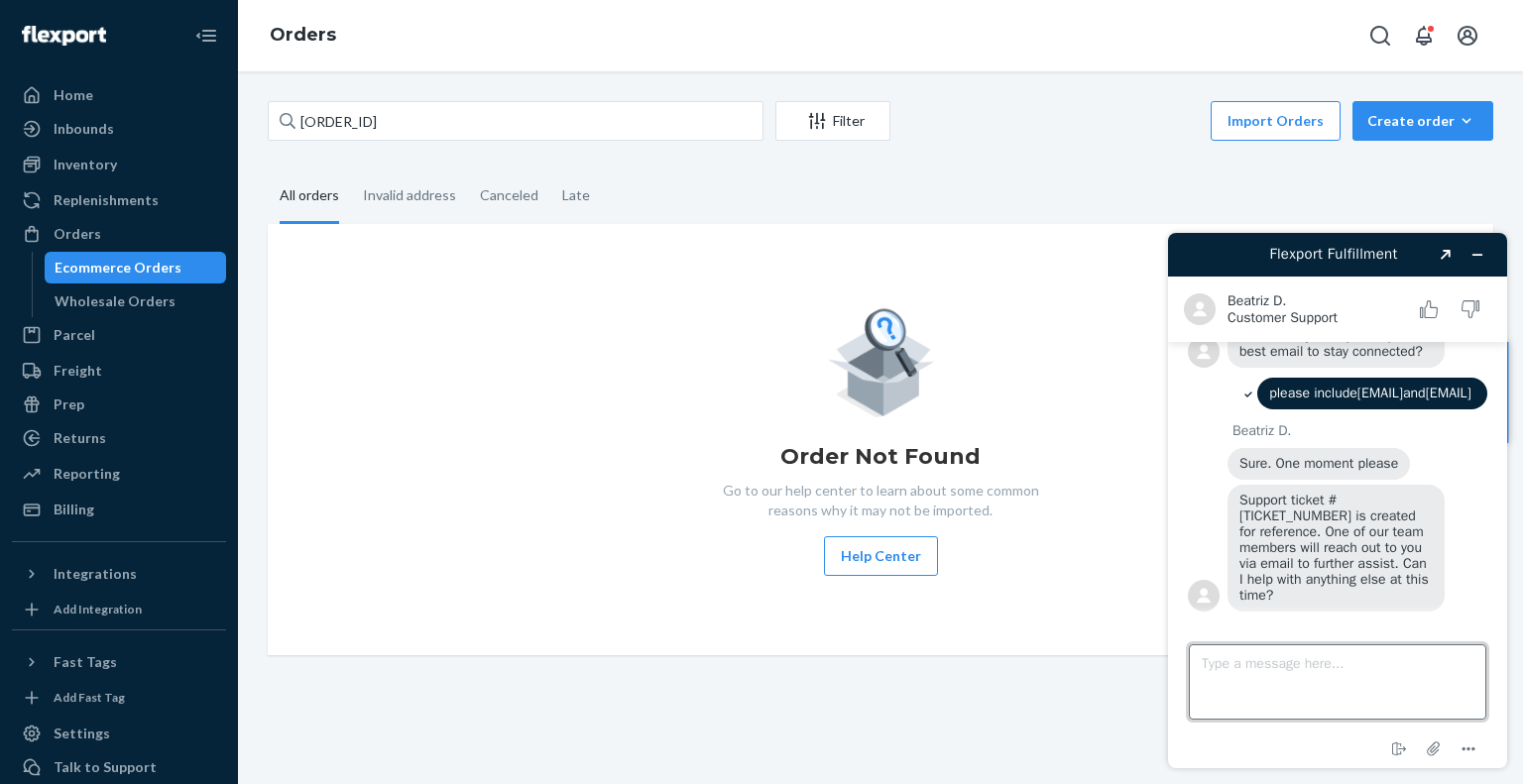 scroll, scrollTop: 1146, scrollLeft: 0, axis: vertical 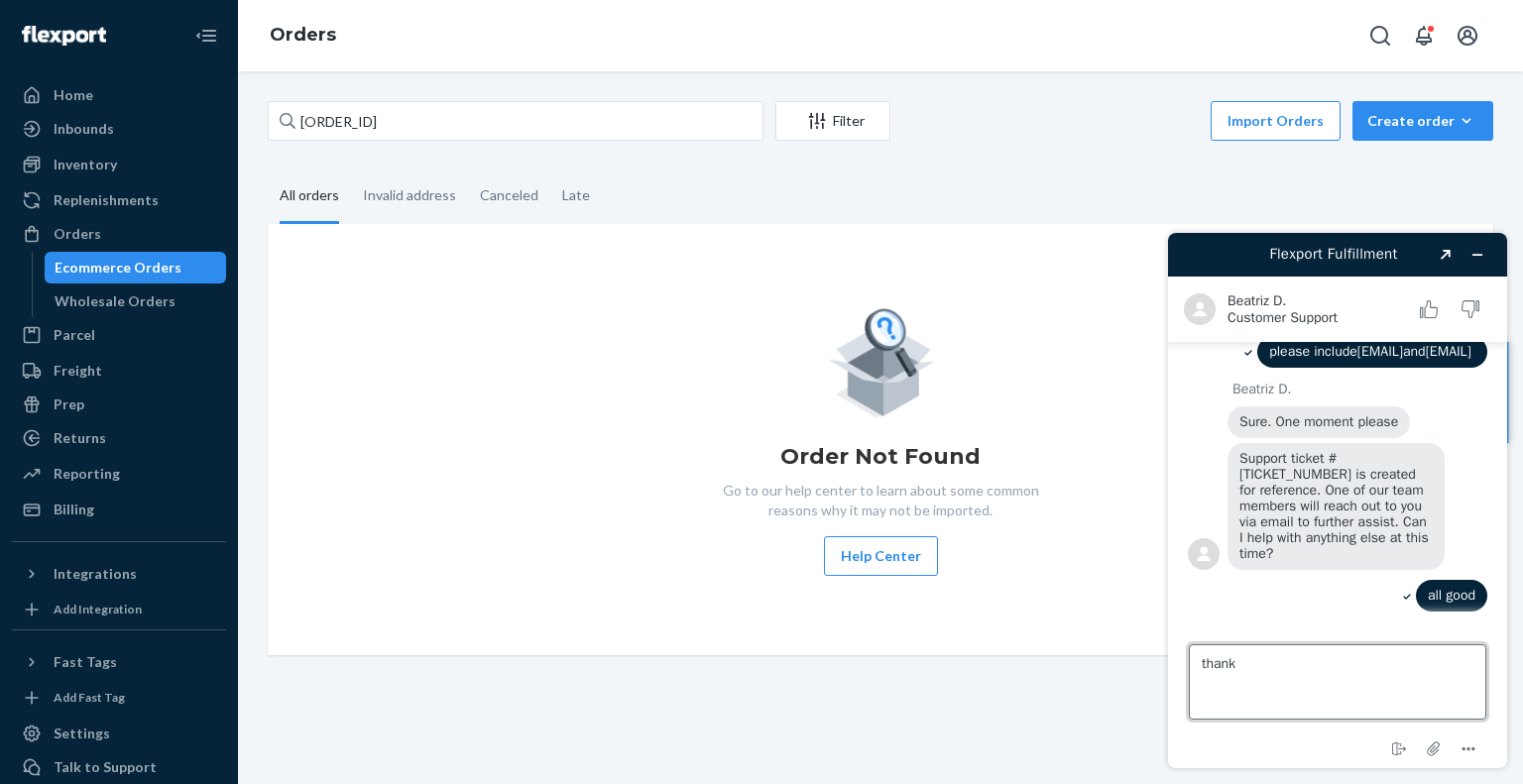 type on "thanks" 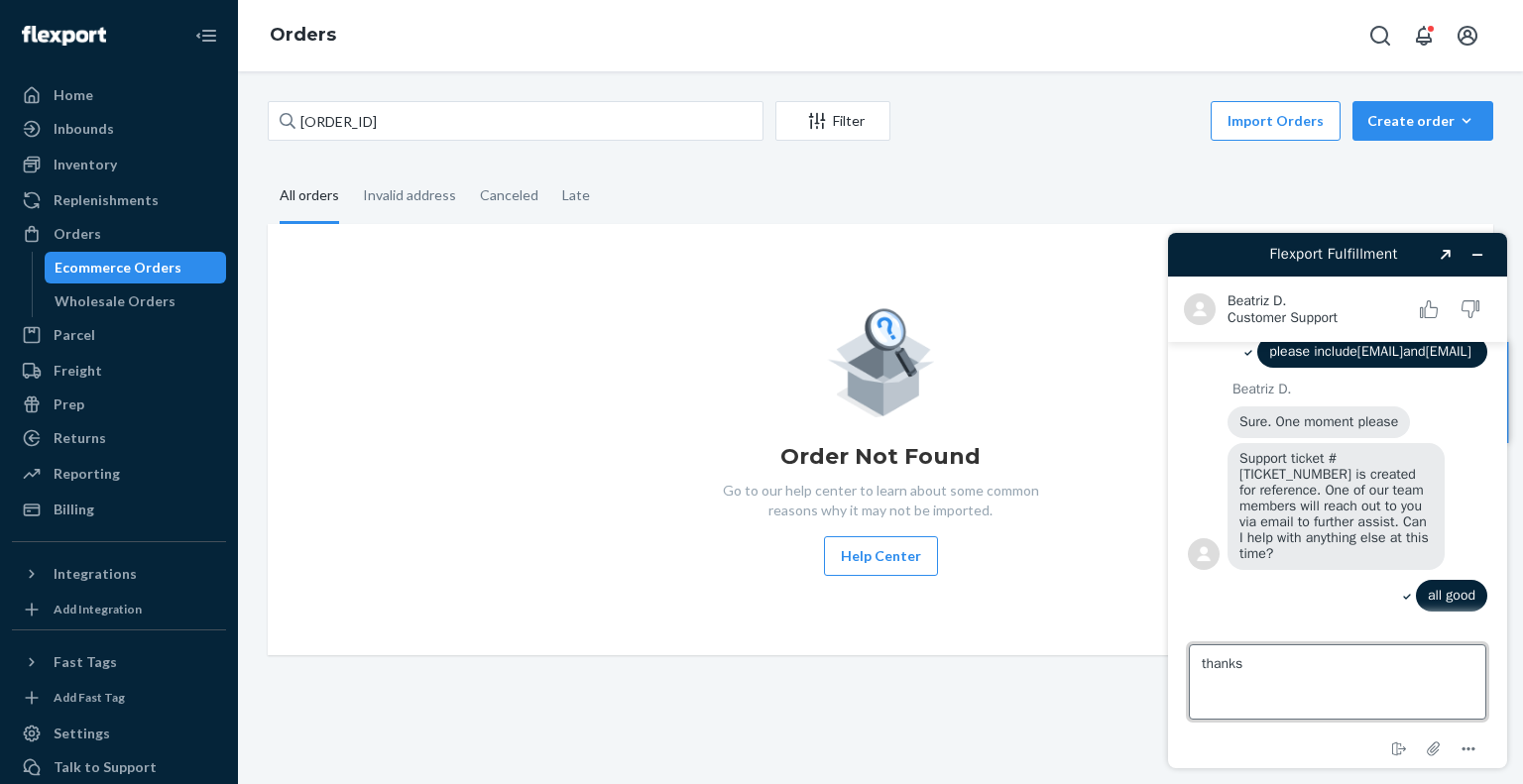type 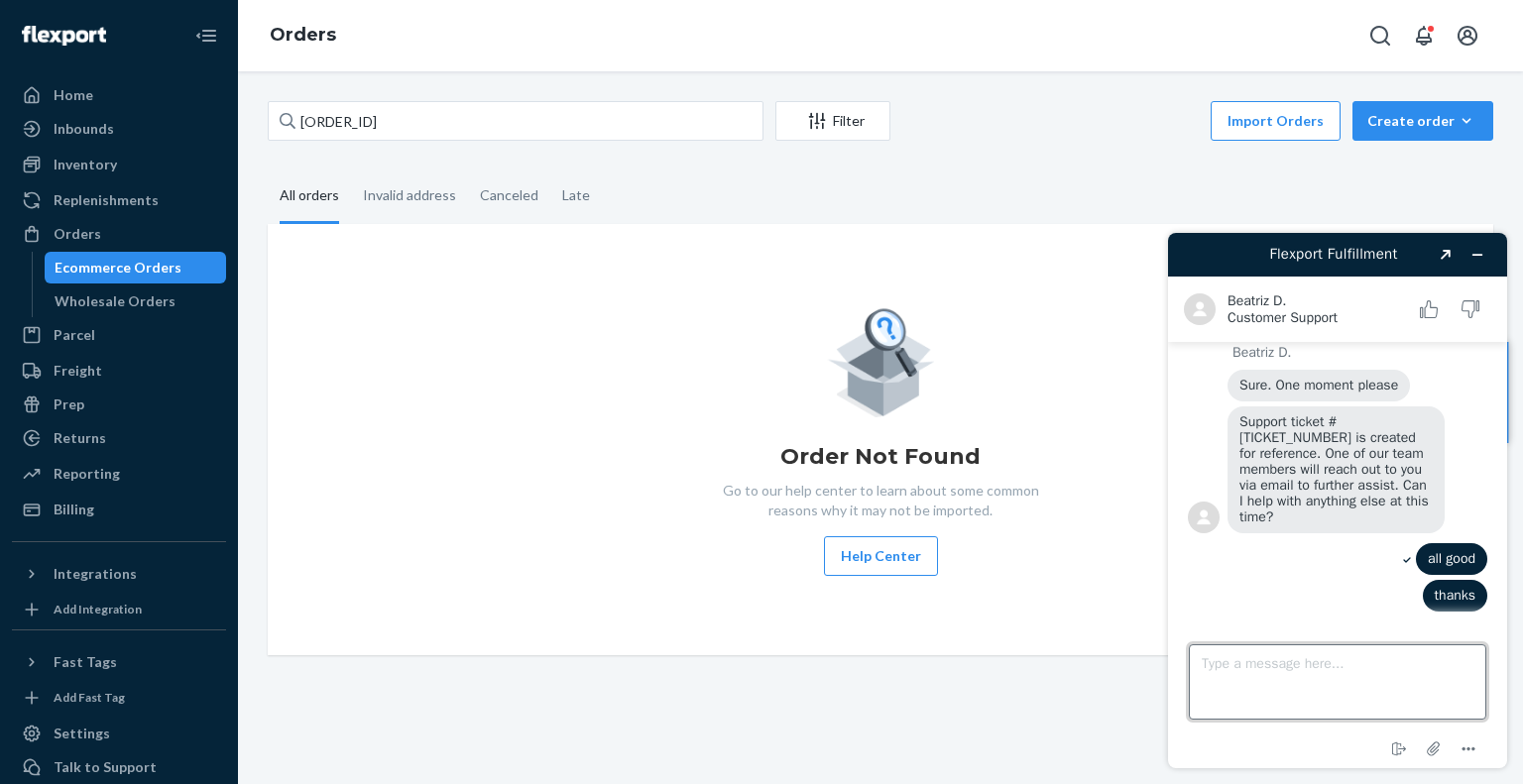 scroll, scrollTop: 1183, scrollLeft: 0, axis: vertical 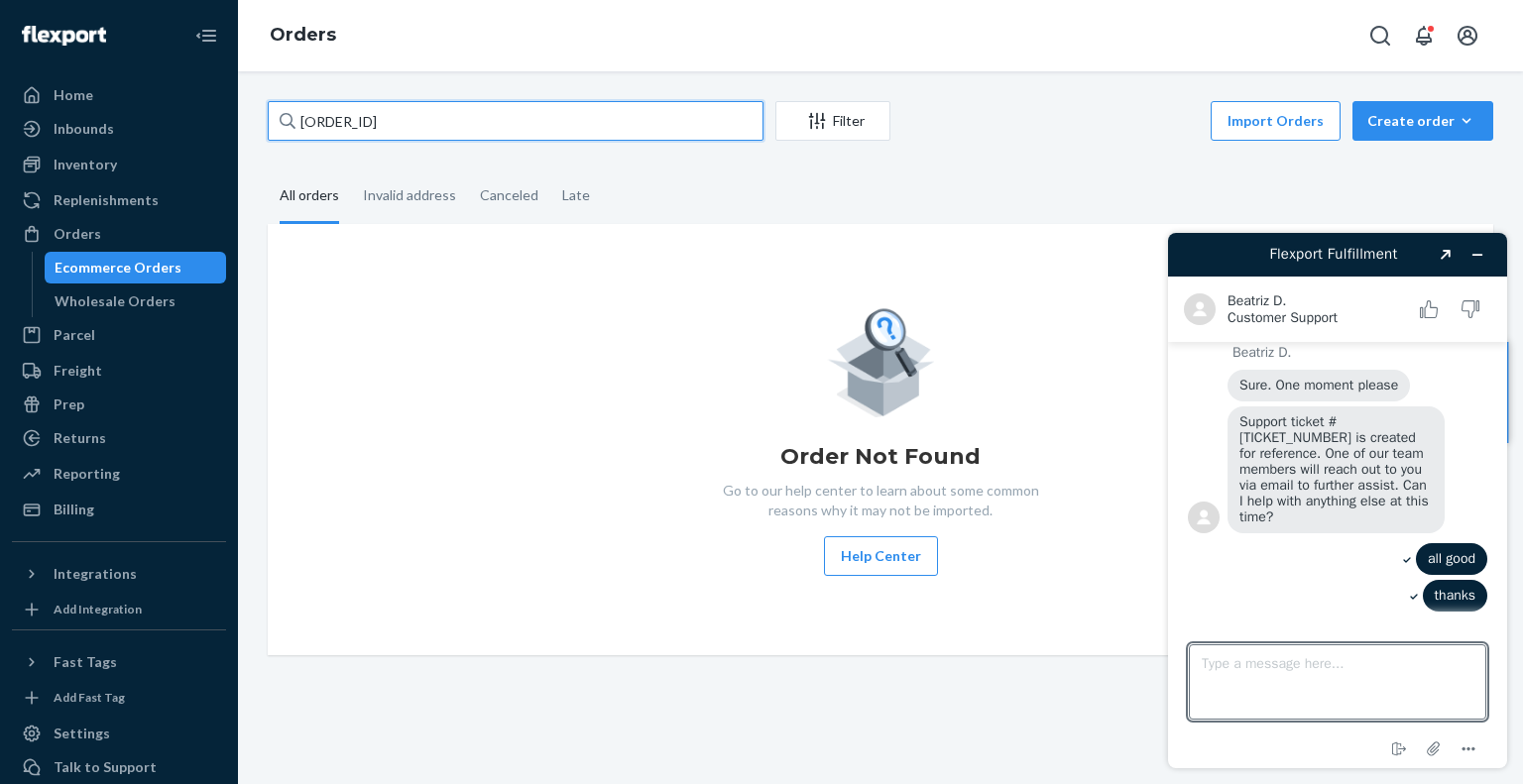 click on "[ORDER_ID]" at bounding box center (516, 121) 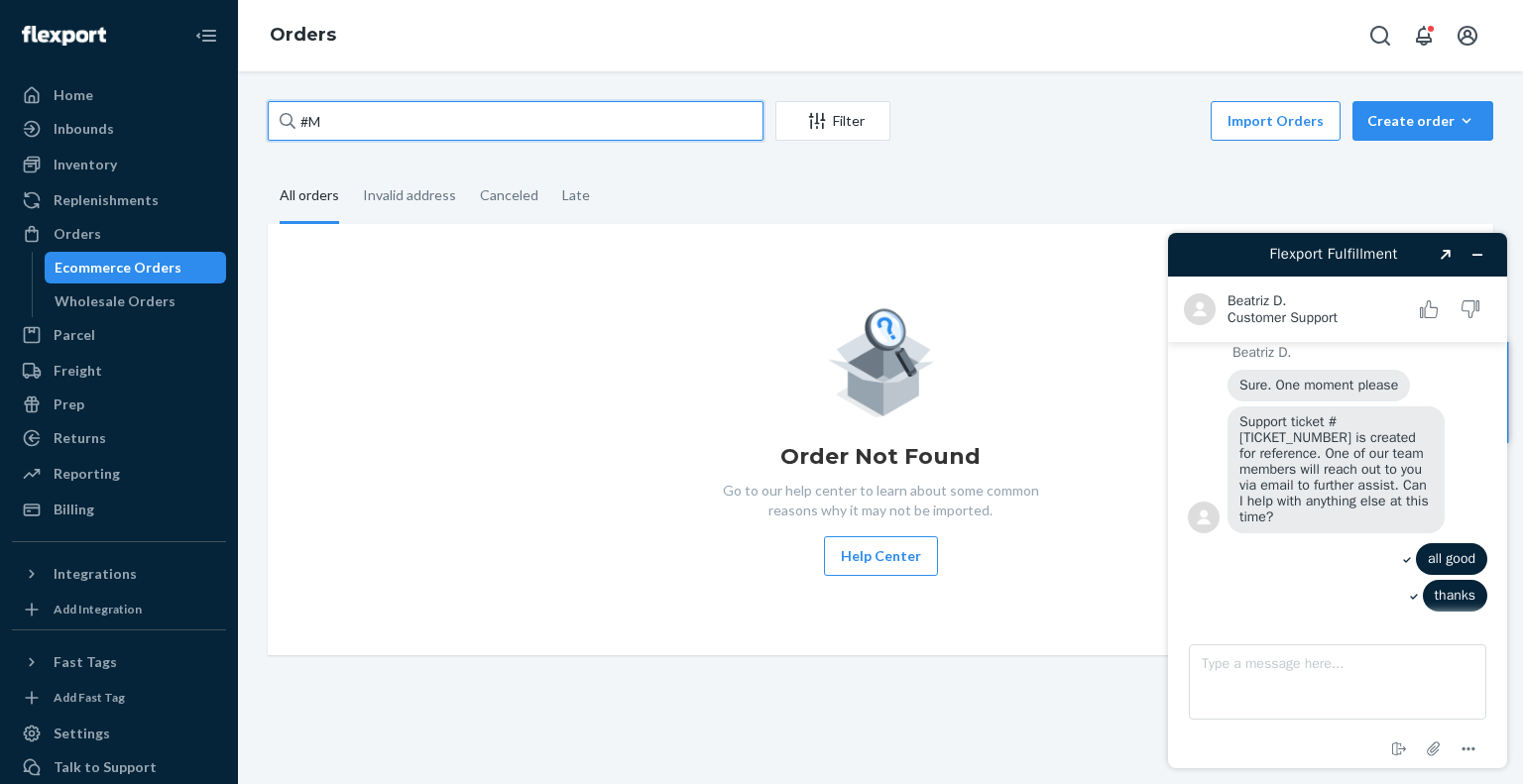 type on "#" 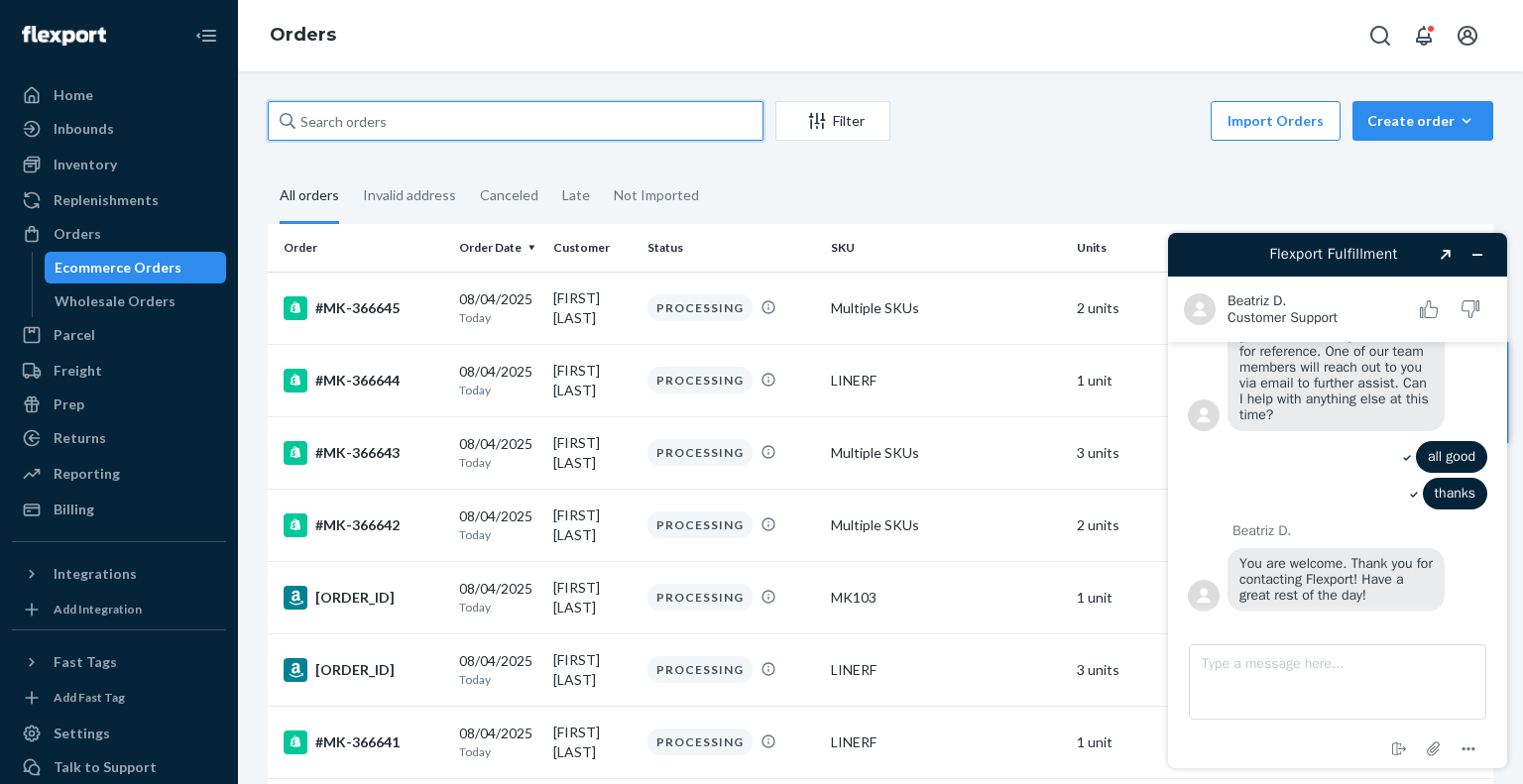 scroll, scrollTop: 1286, scrollLeft: 0, axis: vertical 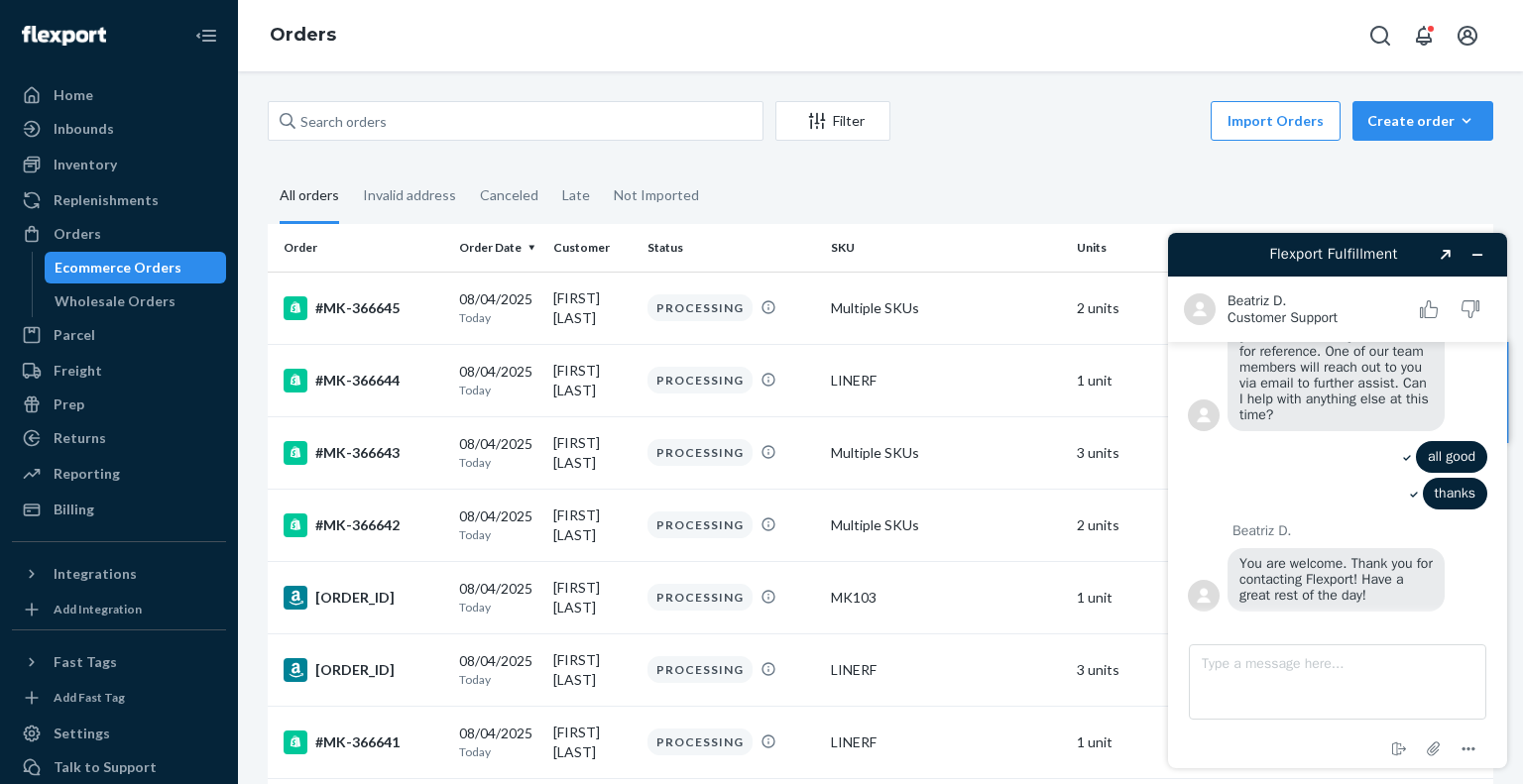 click on "Import Orders Create order Ecommerce order Removal order" at bounding box center (1198, 123) 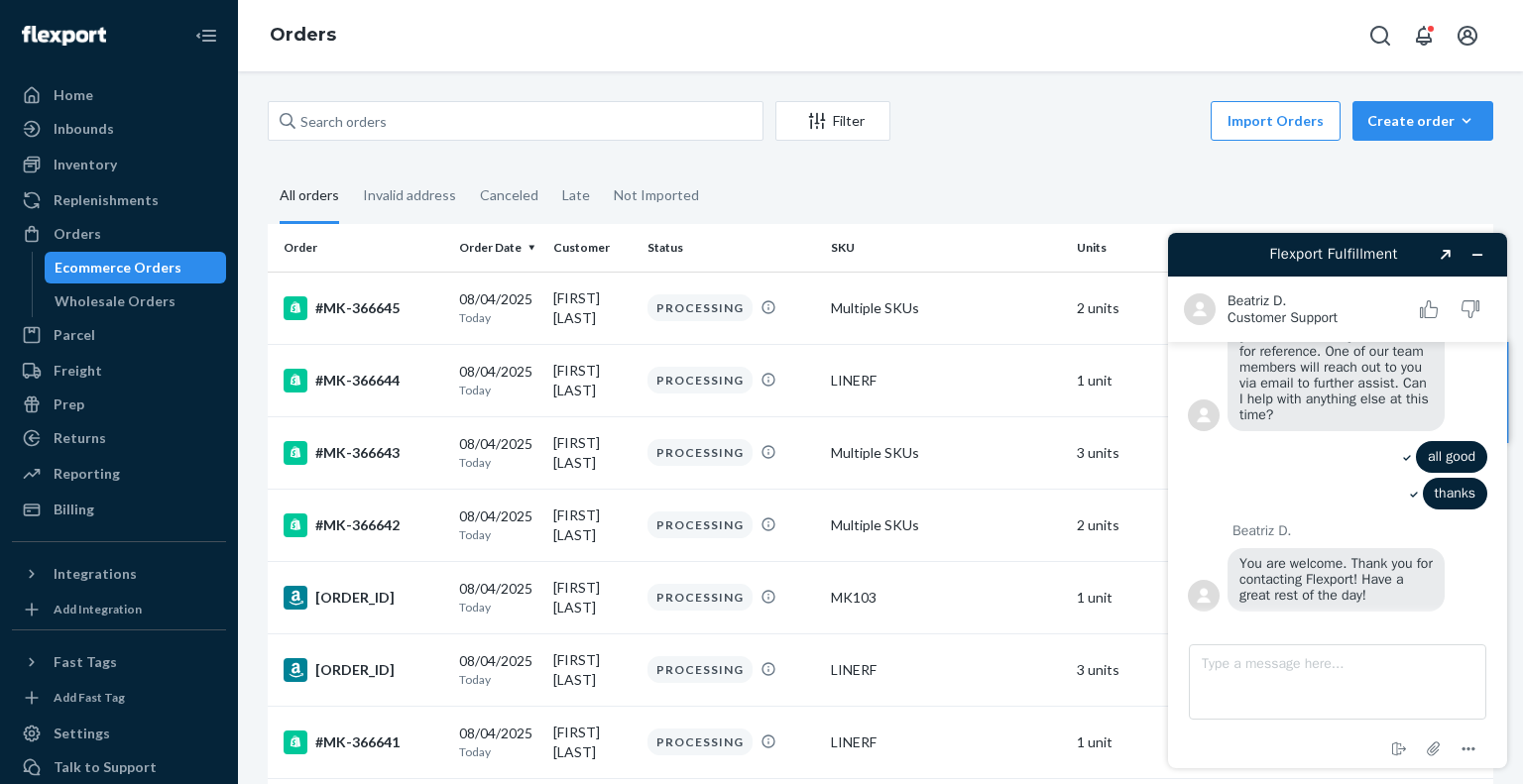 scroll, scrollTop: 1382, scrollLeft: 0, axis: vertical 